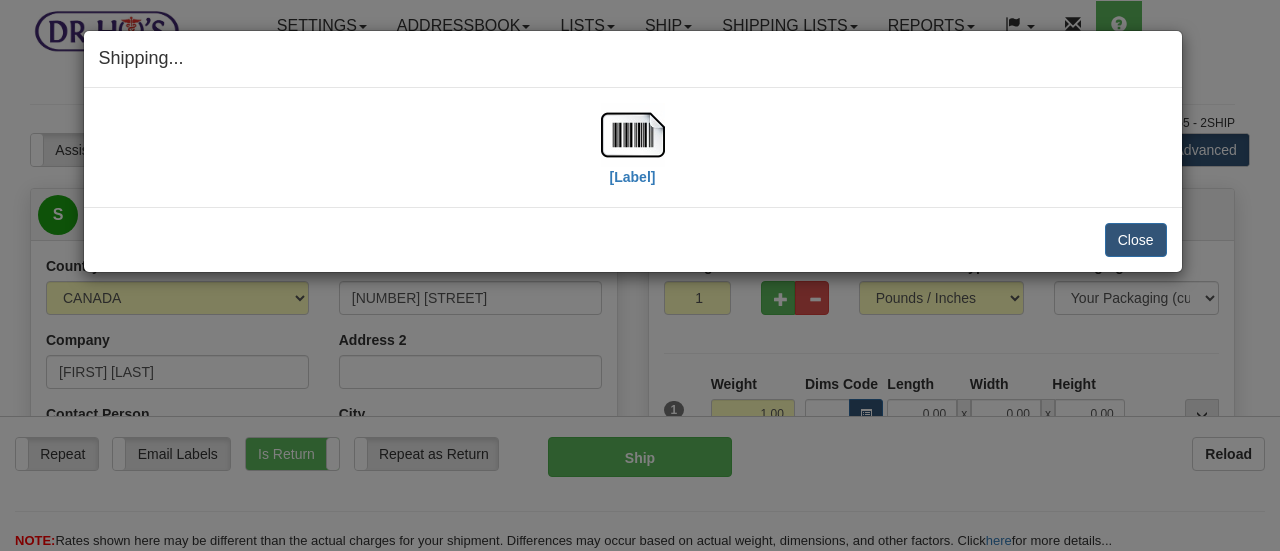 select on "NS" 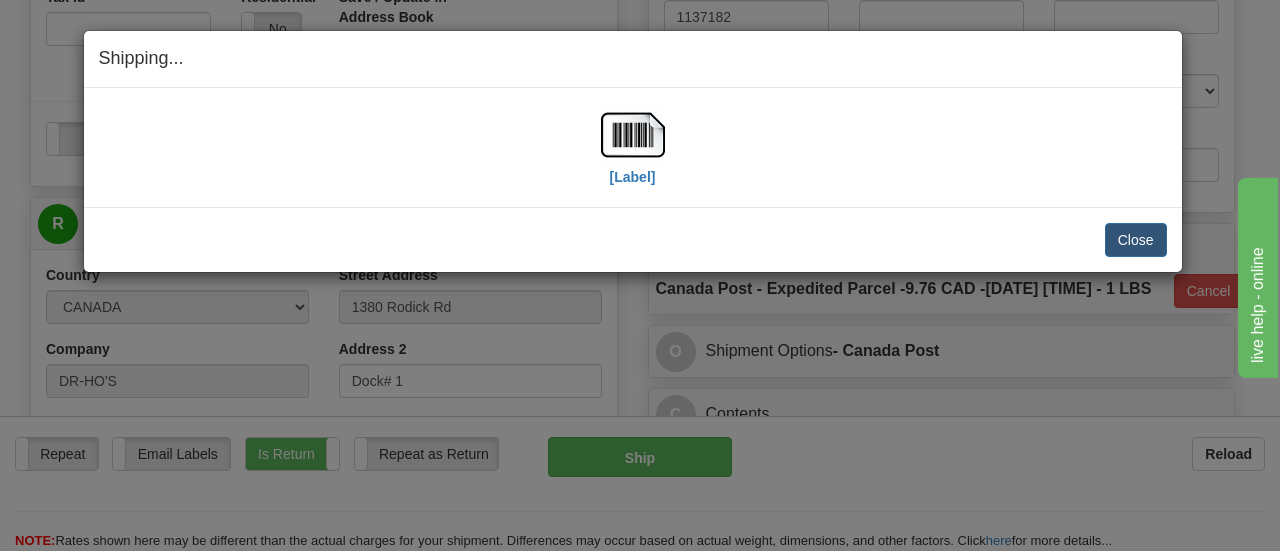 scroll, scrollTop: 0, scrollLeft: 0, axis: both 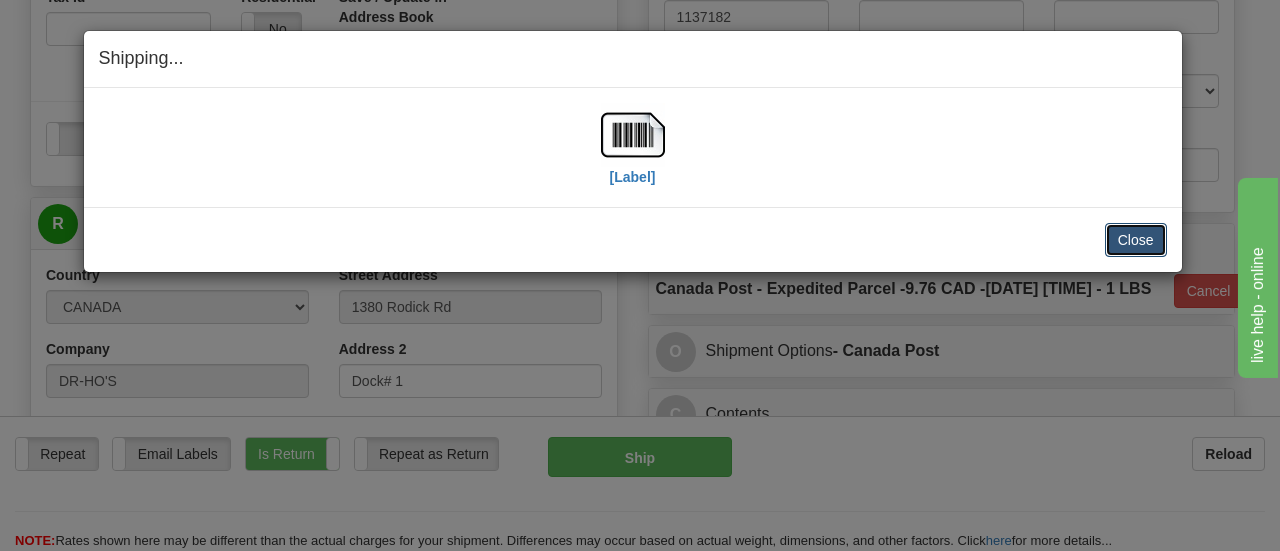 click on "Close" at bounding box center [1136, 240] 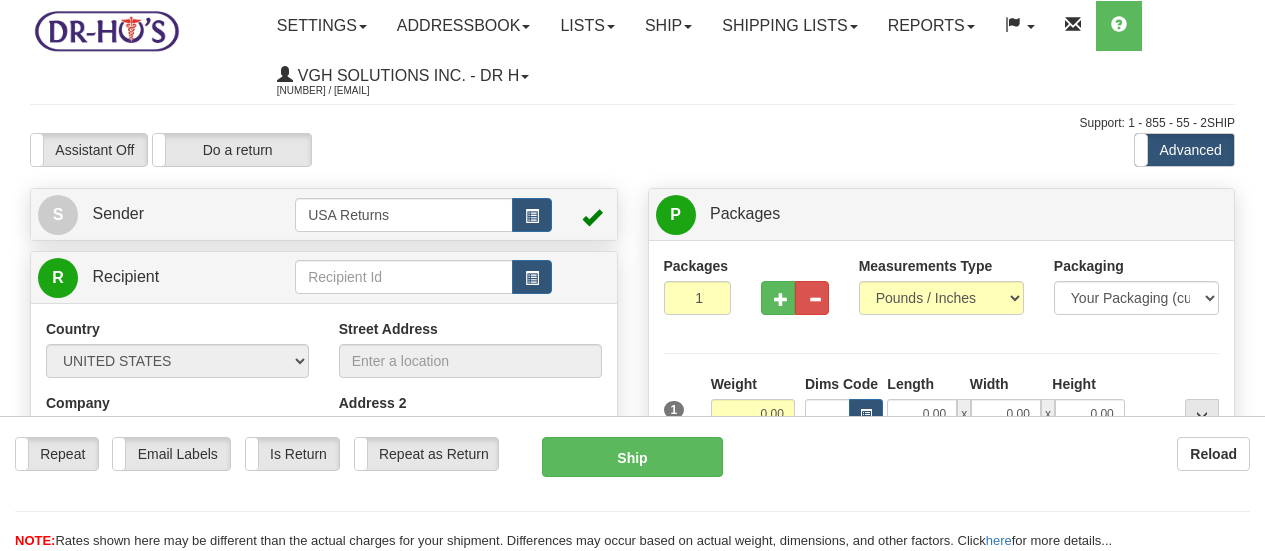scroll, scrollTop: 0, scrollLeft: 0, axis: both 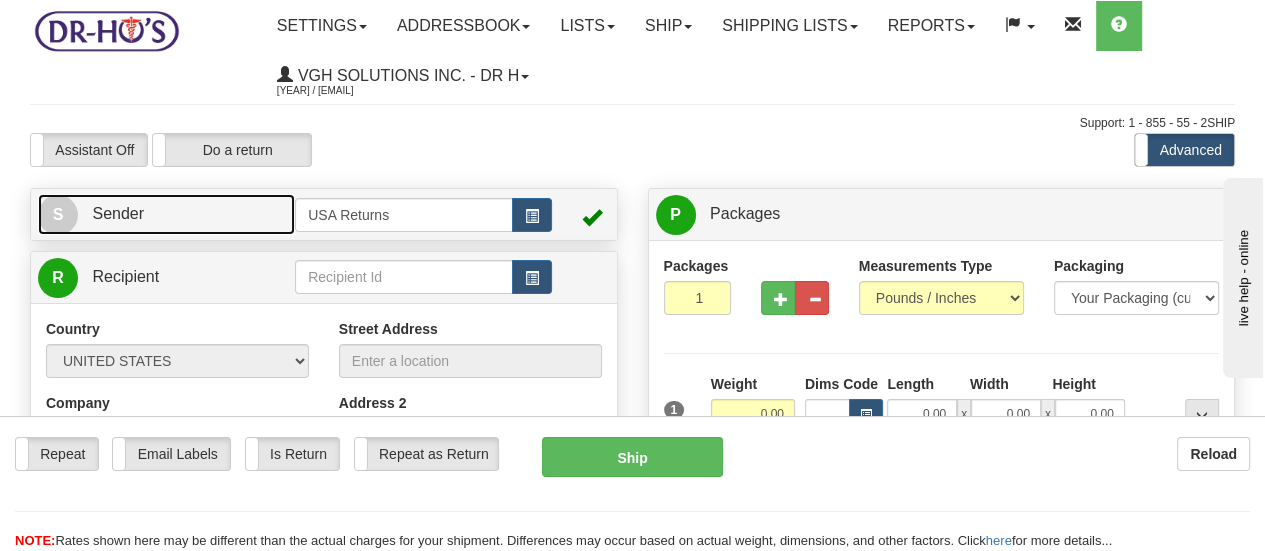 click on "S" at bounding box center (58, 215) 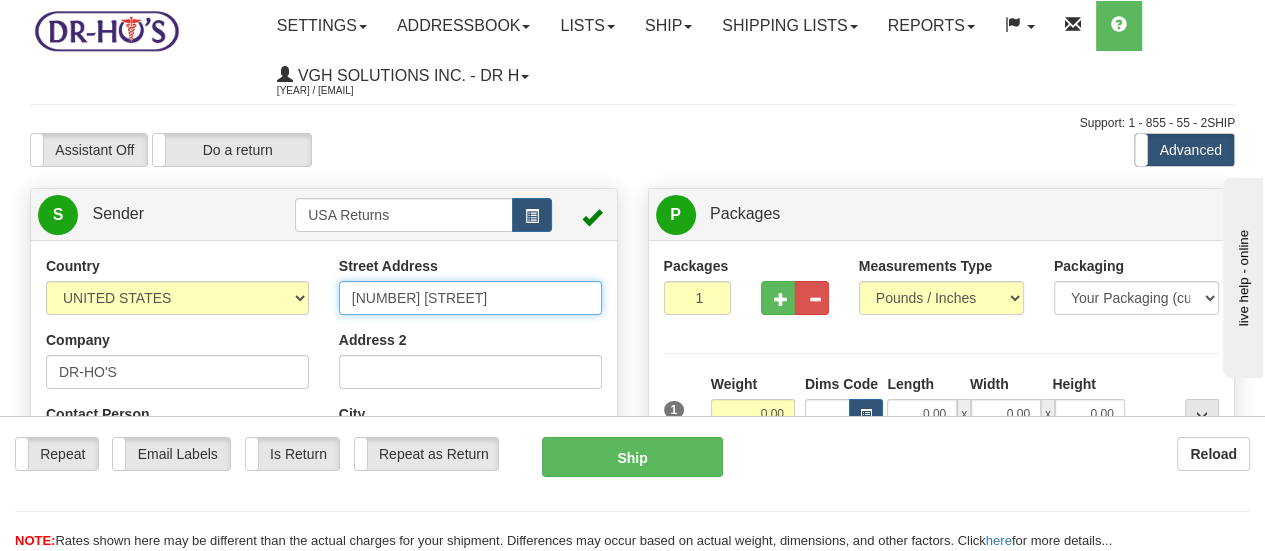 drag, startPoint x: 492, startPoint y: 299, endPoint x: 287, endPoint y: 275, distance: 206.4001 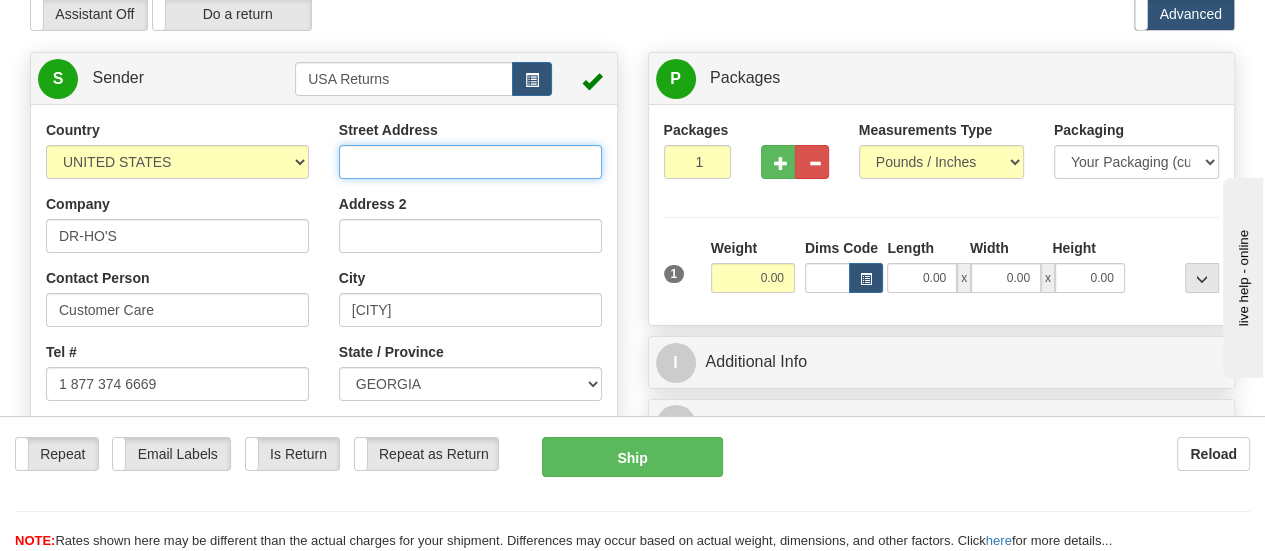 scroll, scrollTop: 200, scrollLeft: 0, axis: vertical 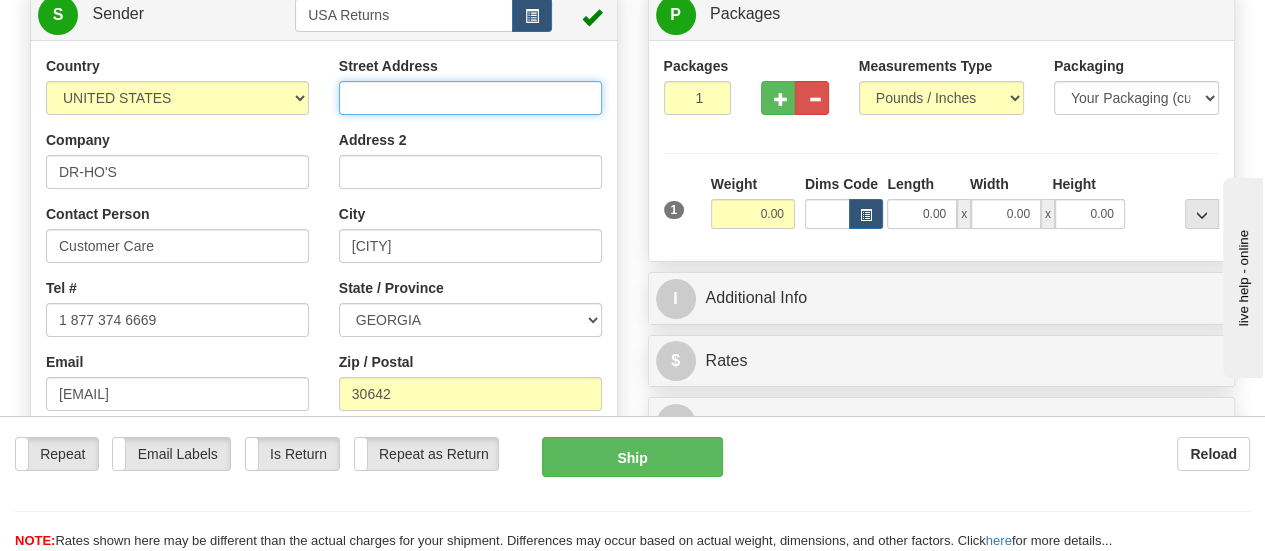 type 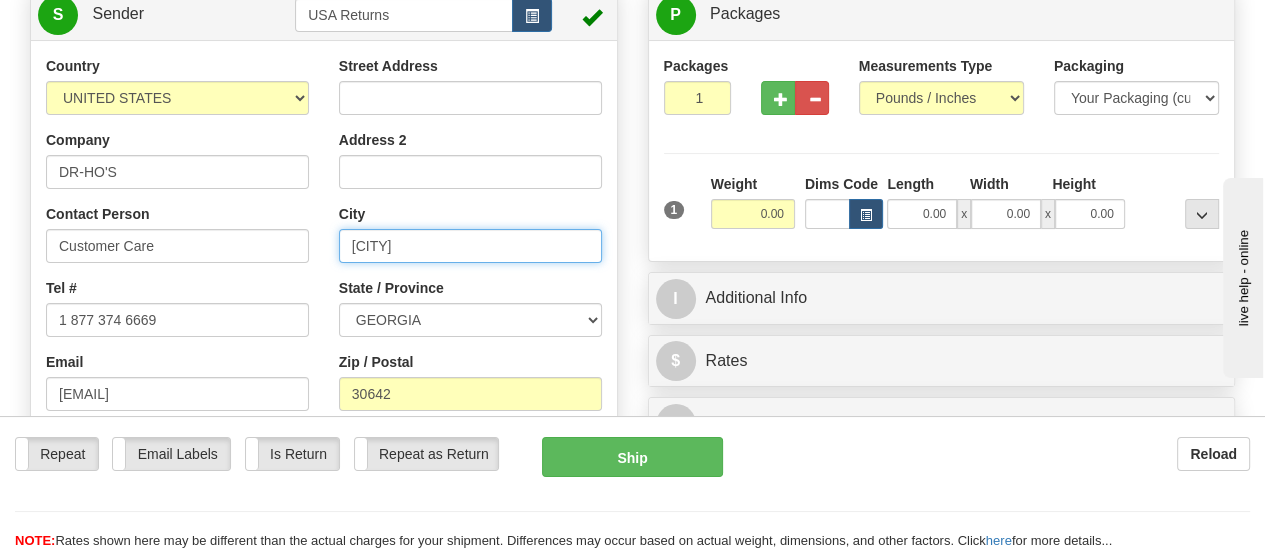 drag, startPoint x: 481, startPoint y: 249, endPoint x: 264, endPoint y: 223, distance: 218.55205 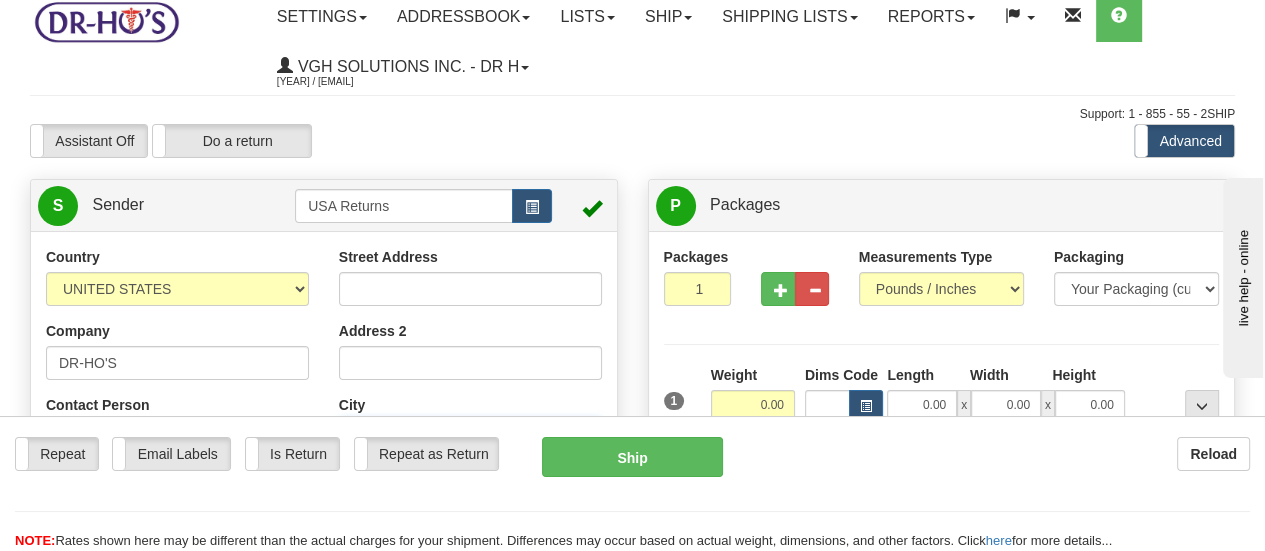 scroll, scrollTop: 0, scrollLeft: 0, axis: both 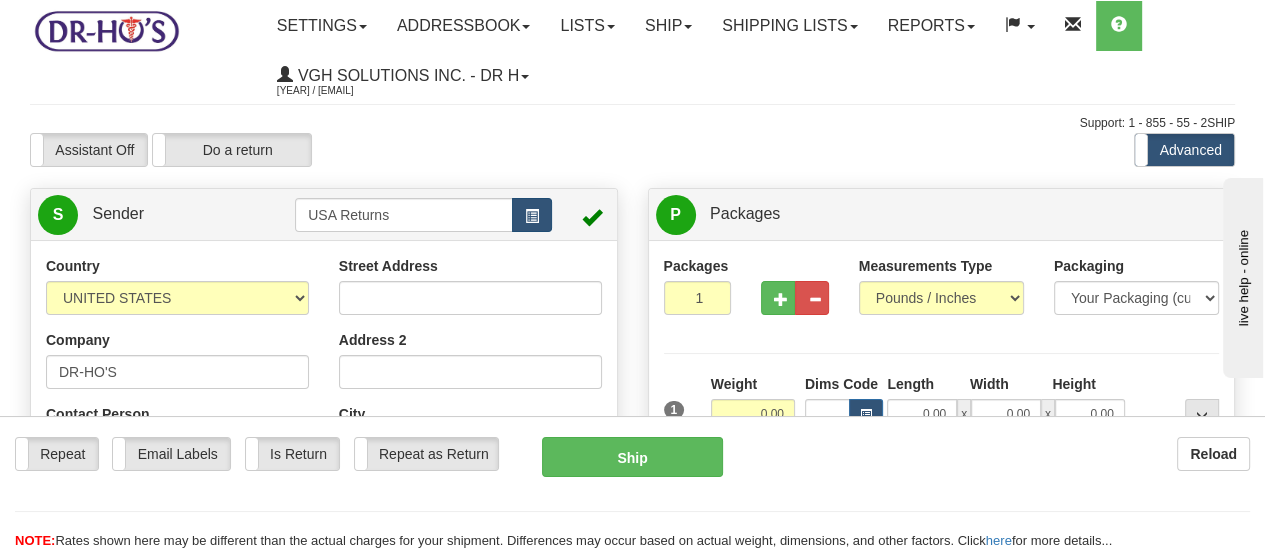 type 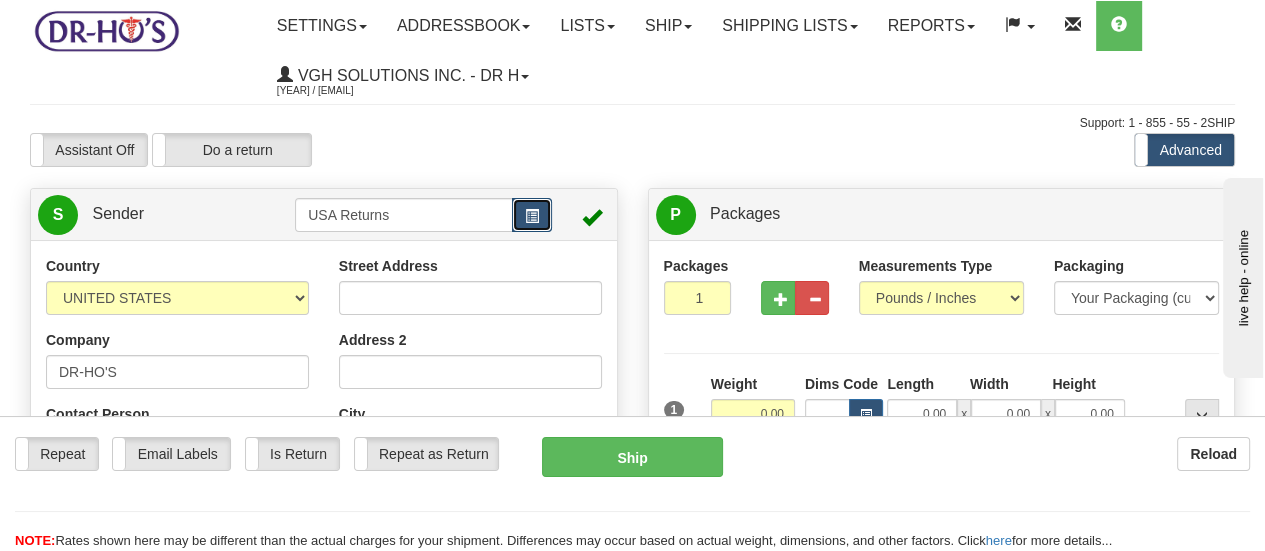 click at bounding box center (532, 216) 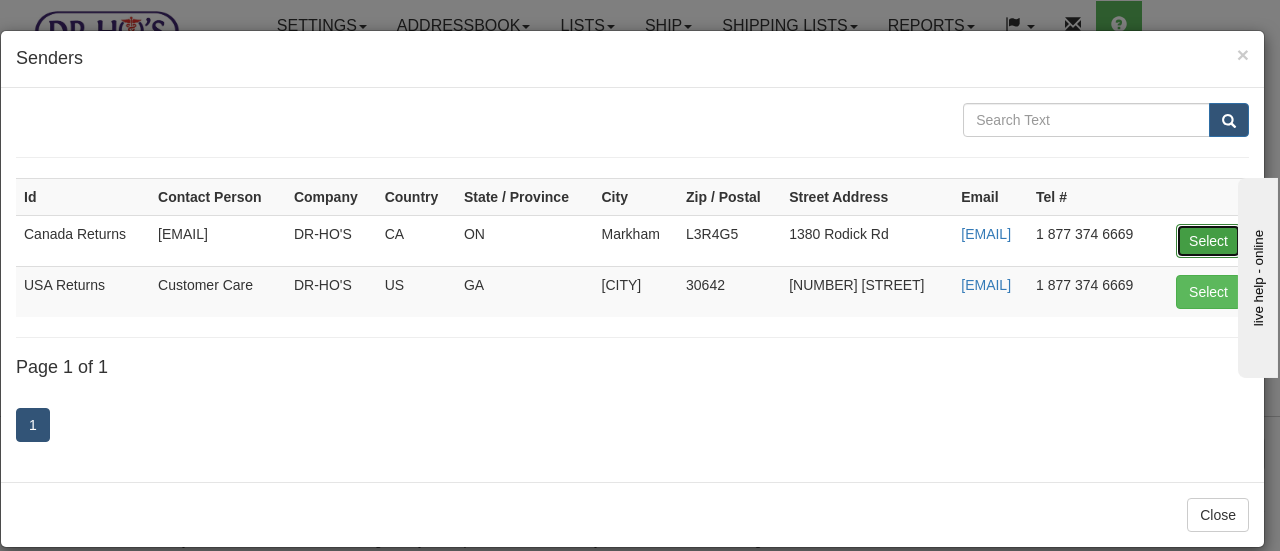 click on "Select" at bounding box center (1208, 241) 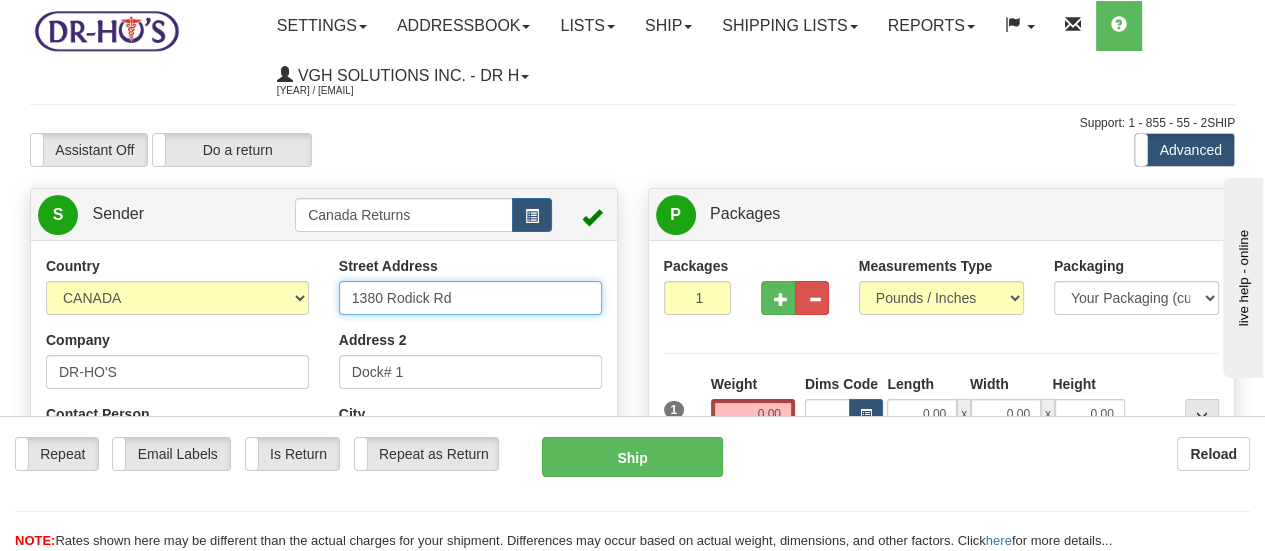 drag, startPoint x: 488, startPoint y: 308, endPoint x: 303, endPoint y: 302, distance: 185.09727 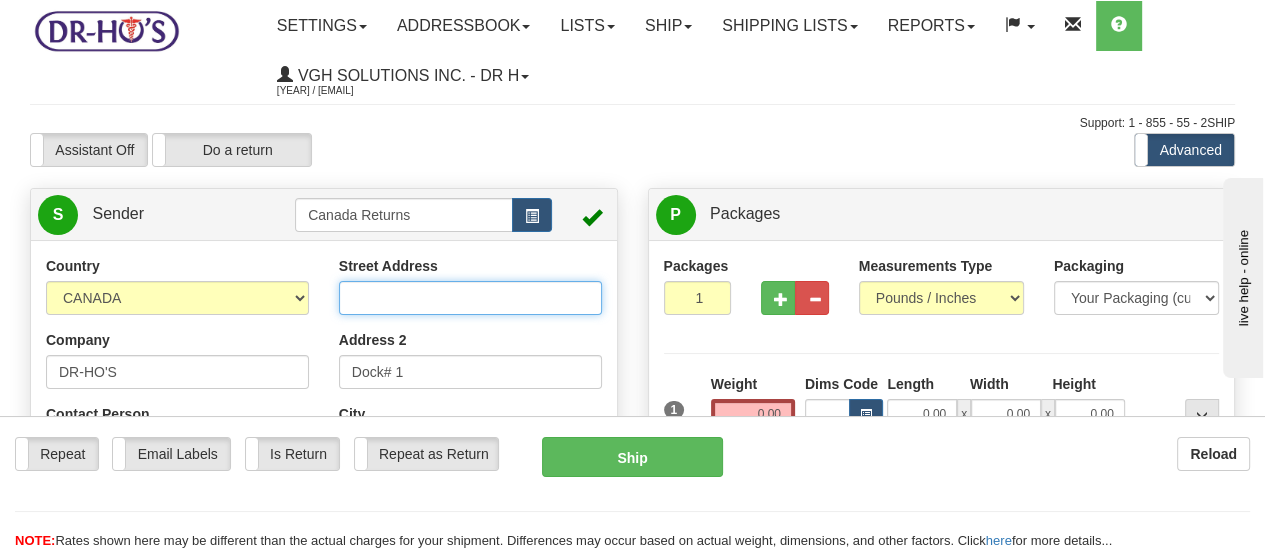 type 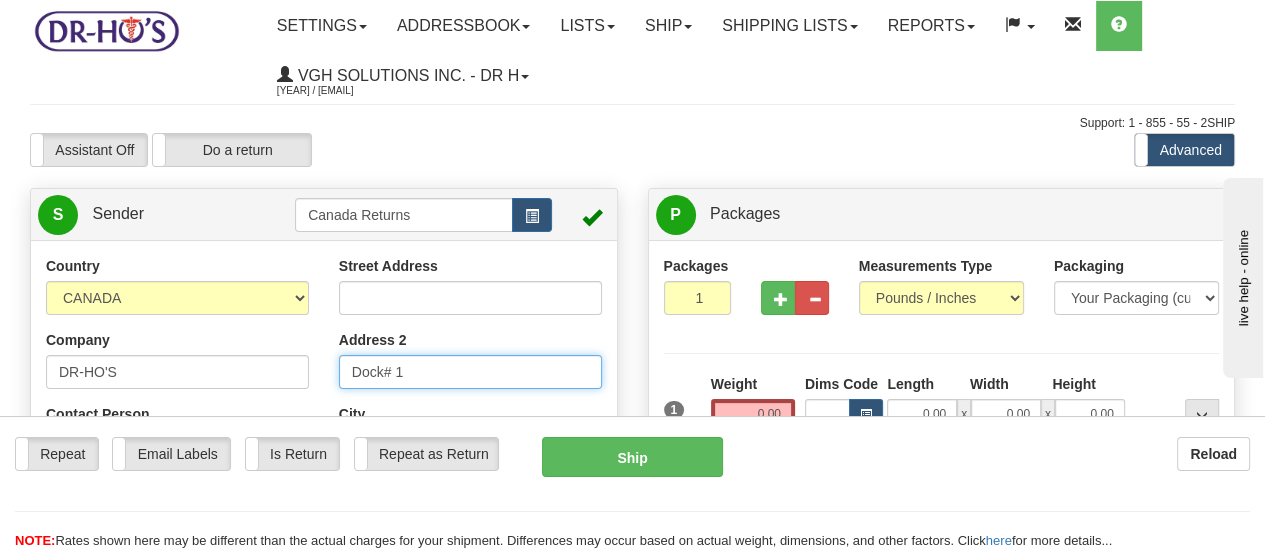 drag, startPoint x: 435, startPoint y: 374, endPoint x: 266, endPoint y: 366, distance: 169.18924 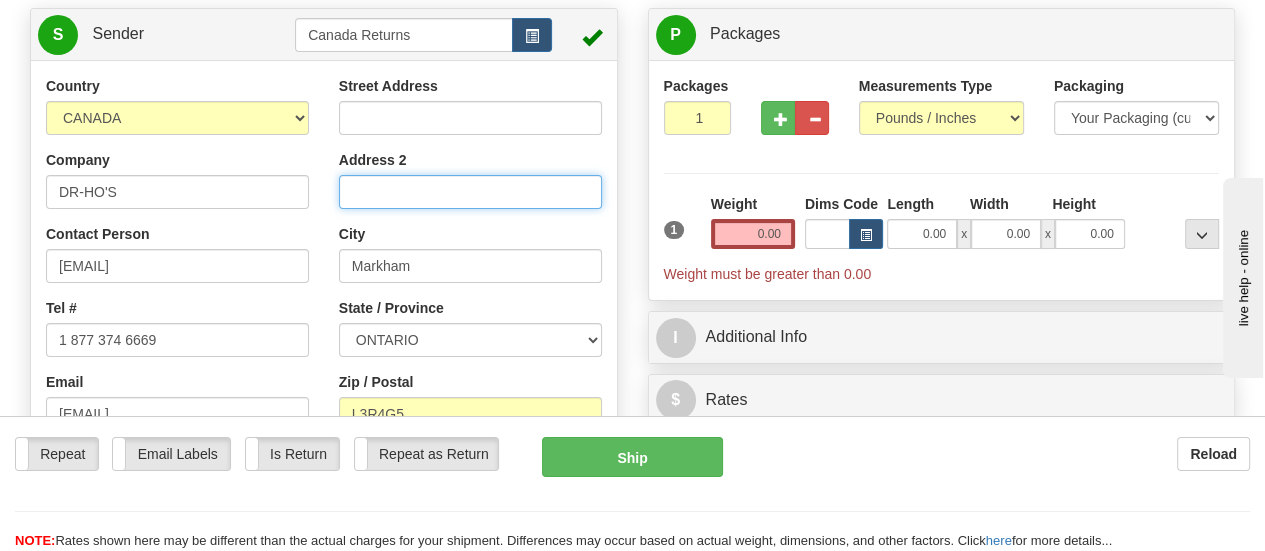 scroll, scrollTop: 200, scrollLeft: 0, axis: vertical 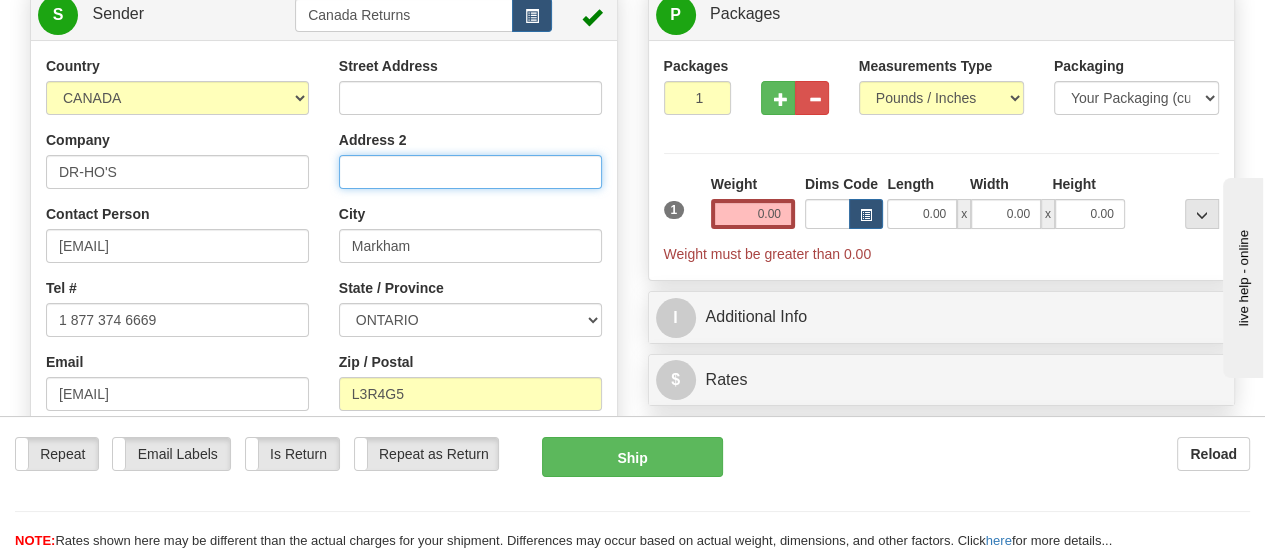 type 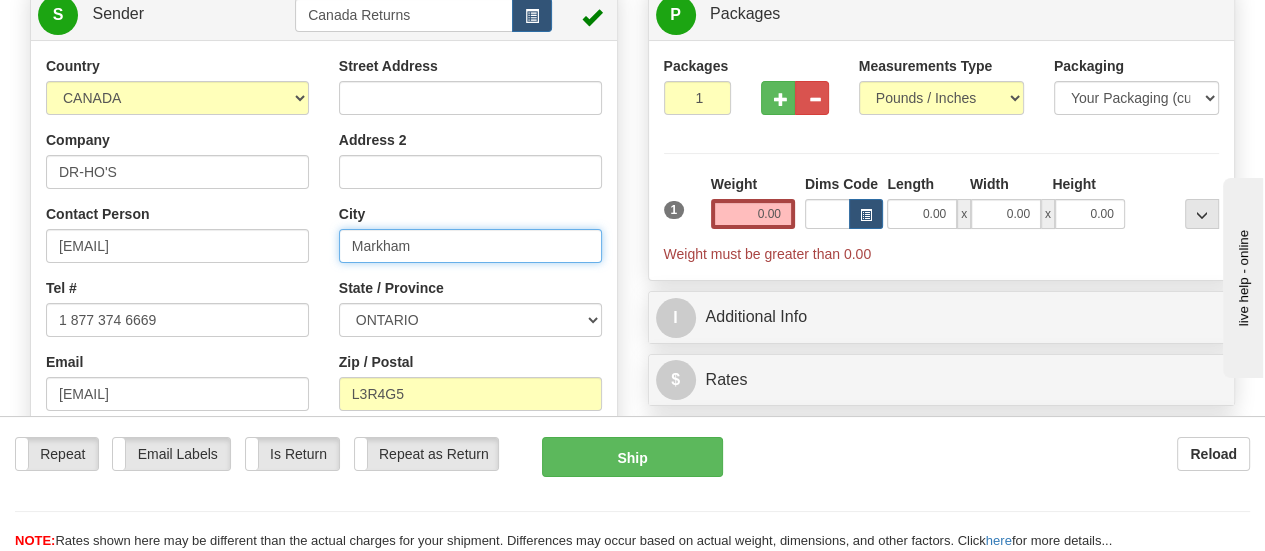 drag, startPoint x: 443, startPoint y: 248, endPoint x: 264, endPoint y: 233, distance: 179.6274 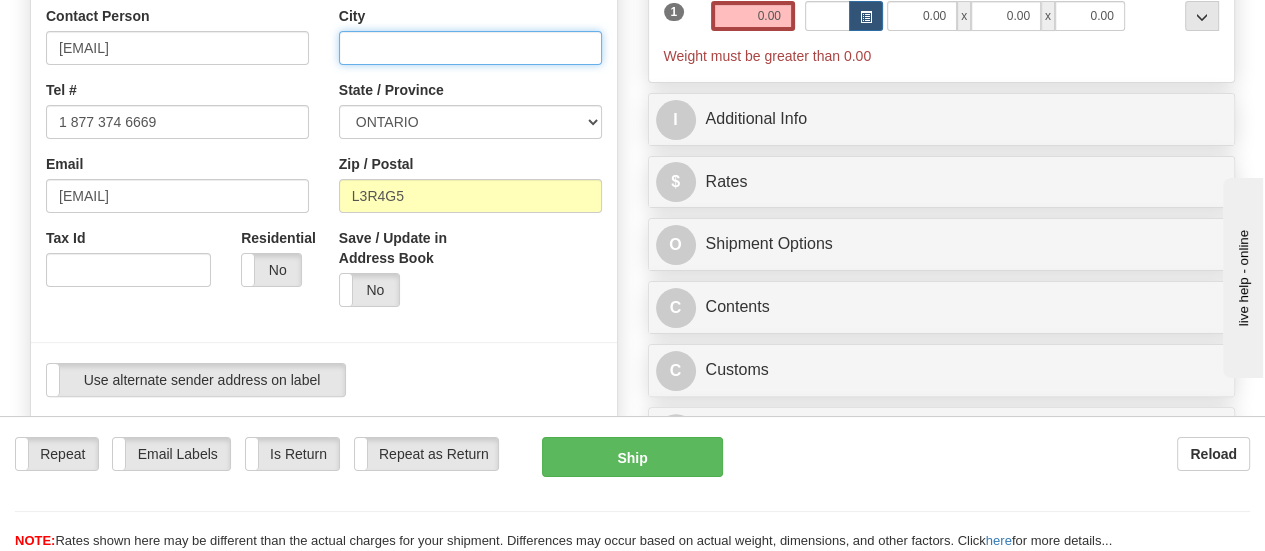 scroll, scrollTop: 400, scrollLeft: 0, axis: vertical 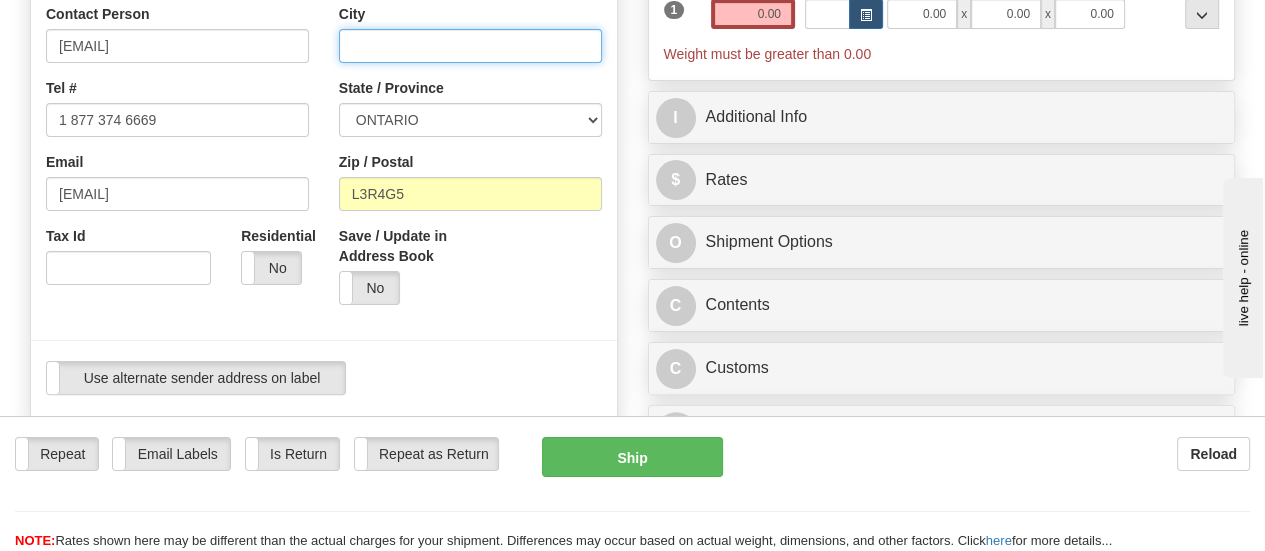 type 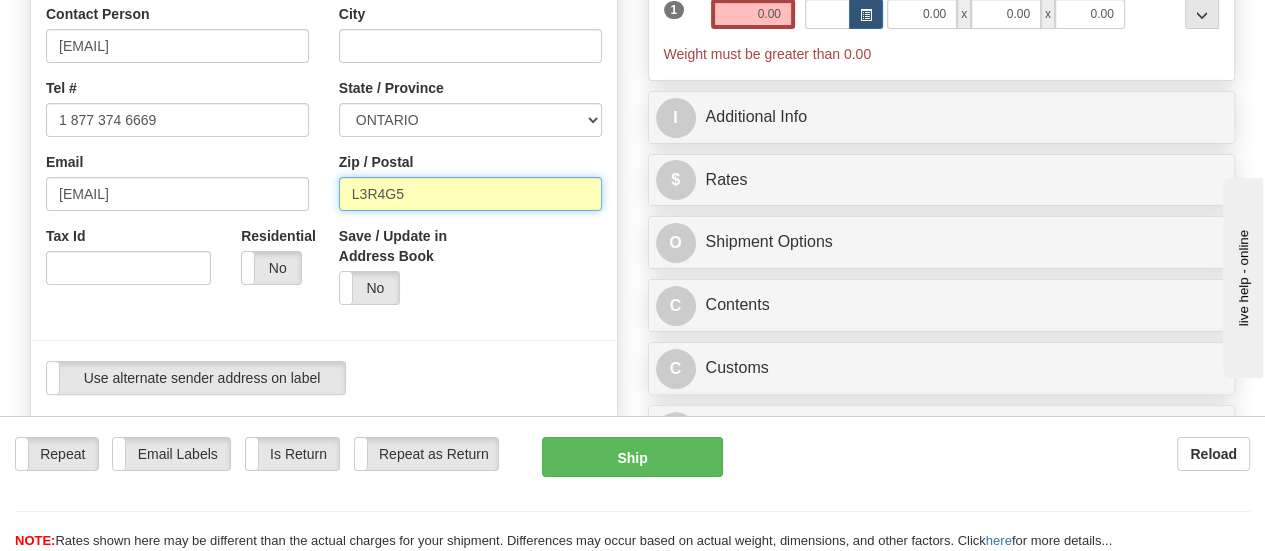 drag, startPoint x: 456, startPoint y: 197, endPoint x: 320, endPoint y: 190, distance: 136.18002 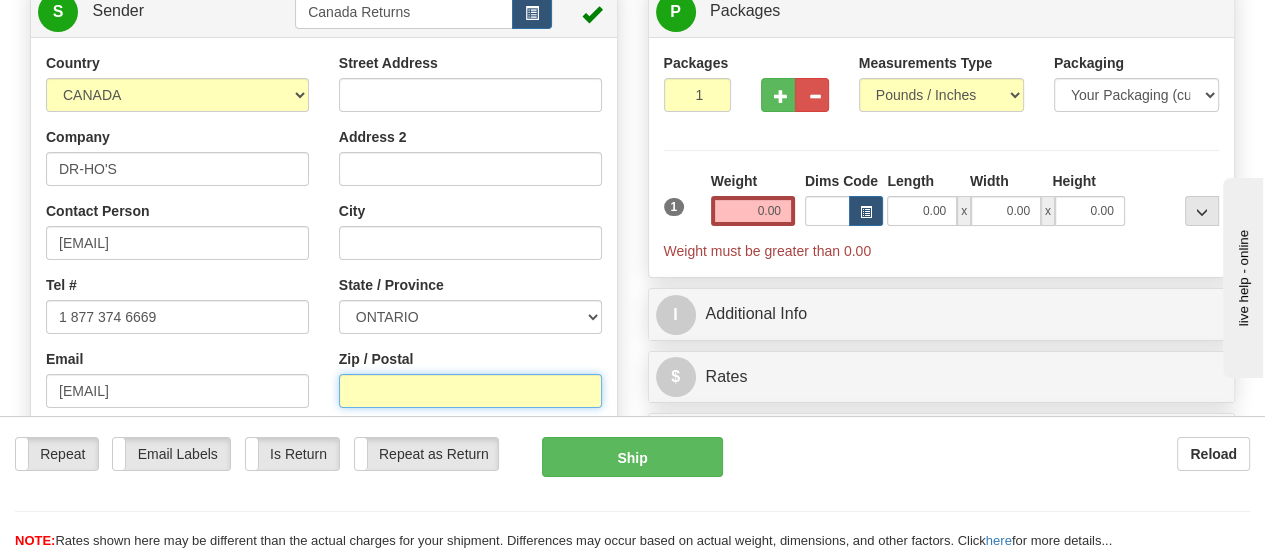 scroll, scrollTop: 200, scrollLeft: 0, axis: vertical 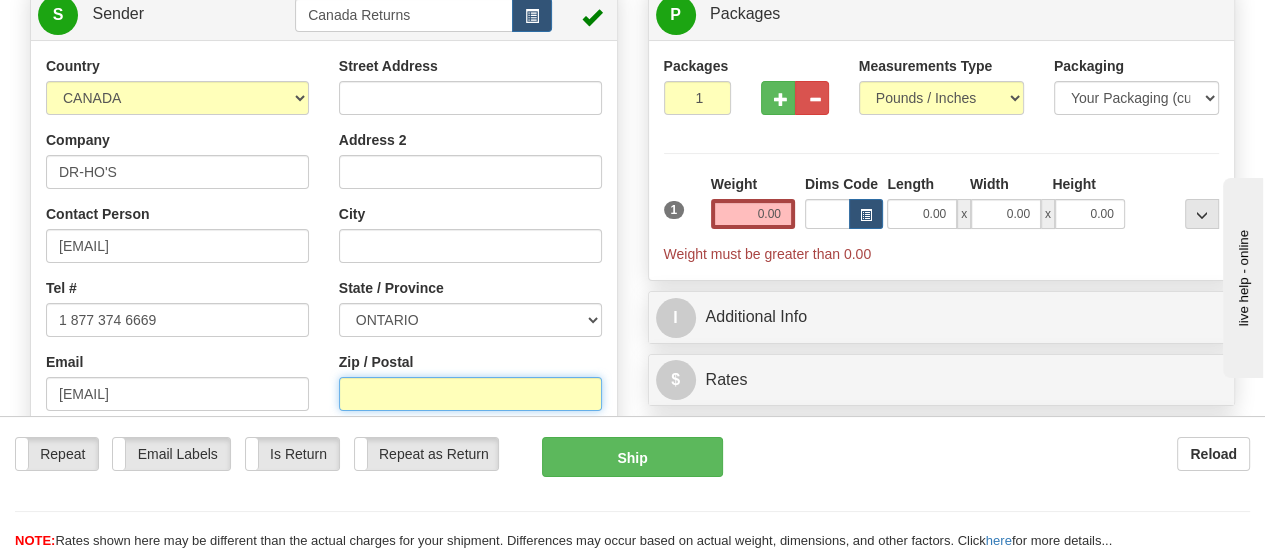 type 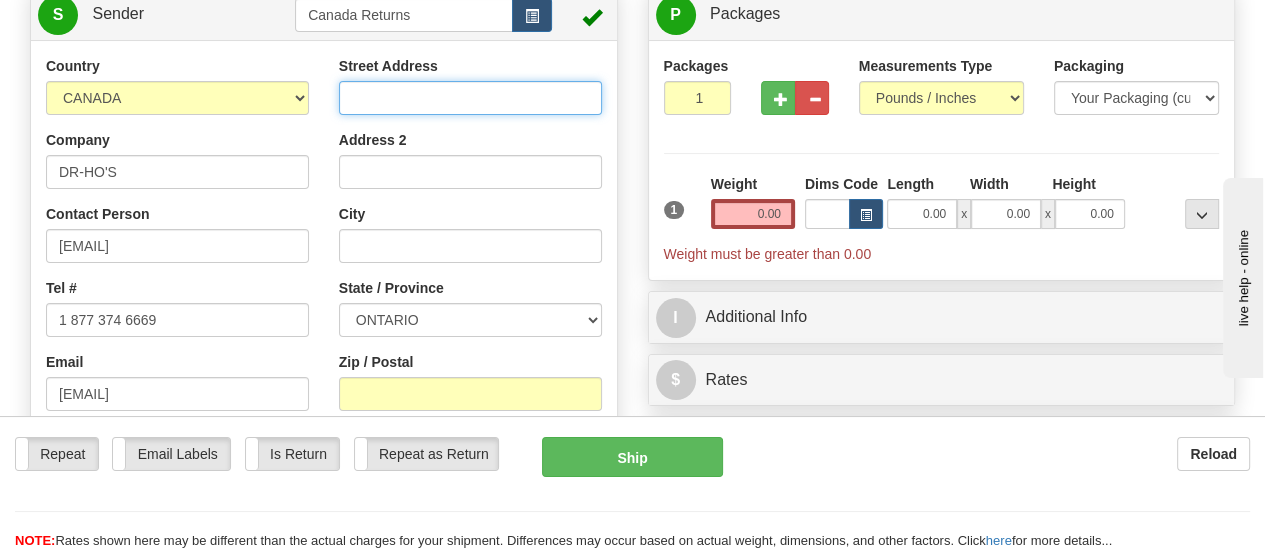 click on "Street Address" at bounding box center [470, 98] 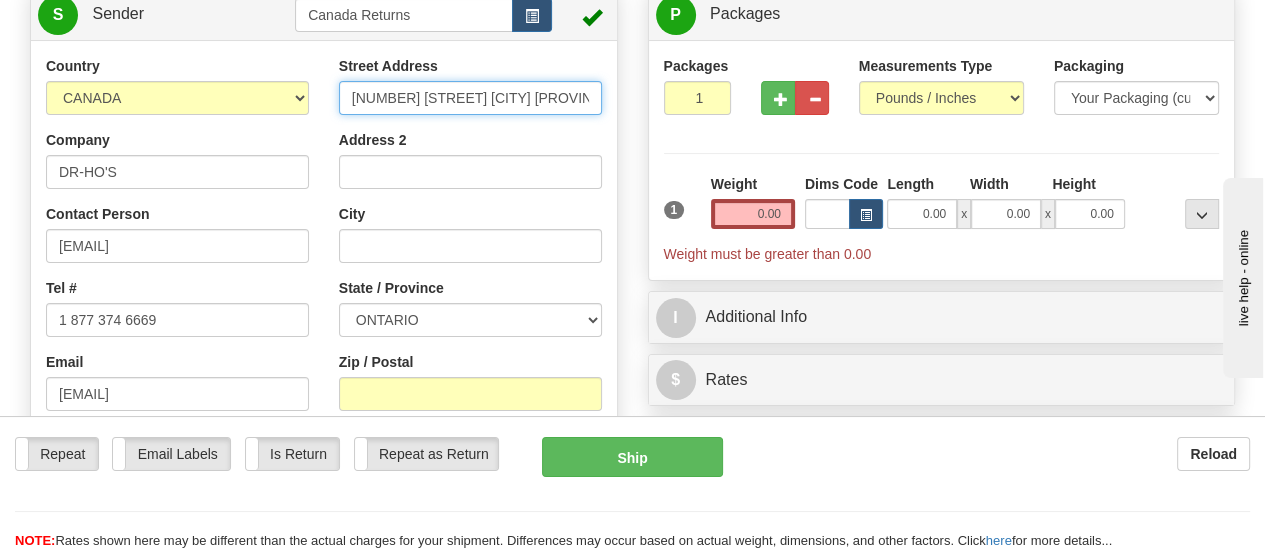 scroll, scrollTop: 0, scrollLeft: 226, axis: horizontal 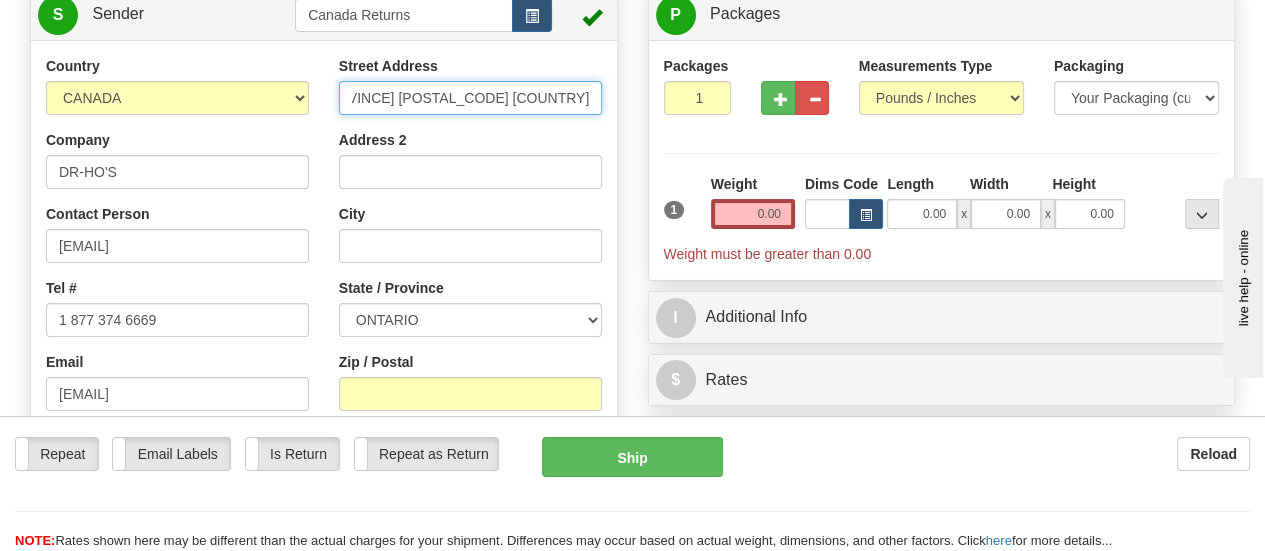 type on "[NUMBER] [STREET] [CITY] [PROVINCE] [POSTAL_CODE] [COUNTRY]" 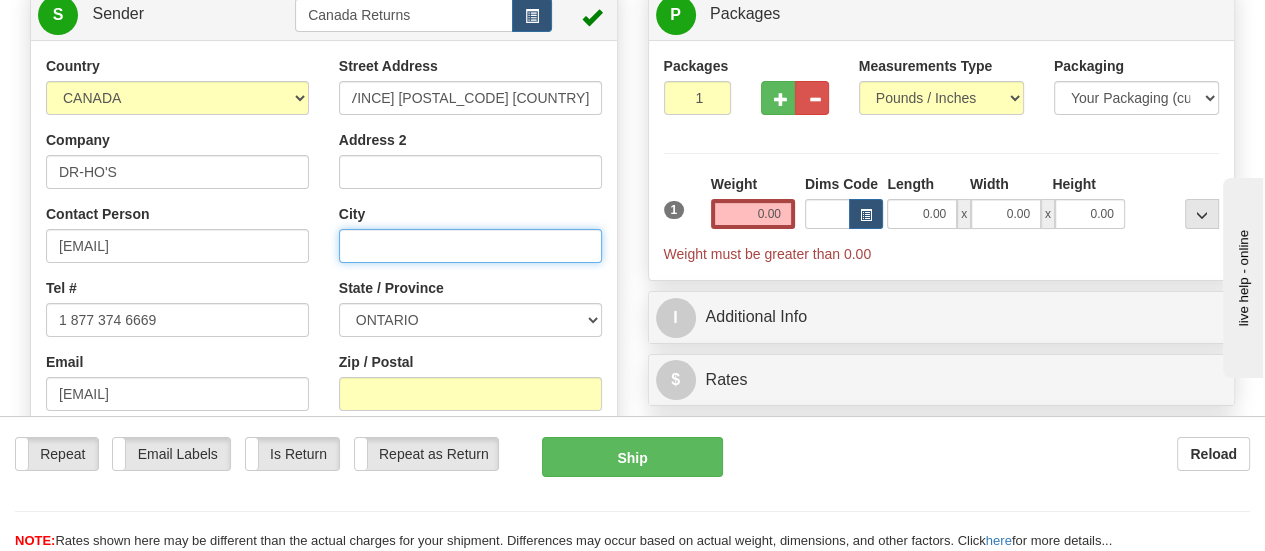 scroll, scrollTop: 0, scrollLeft: 0, axis: both 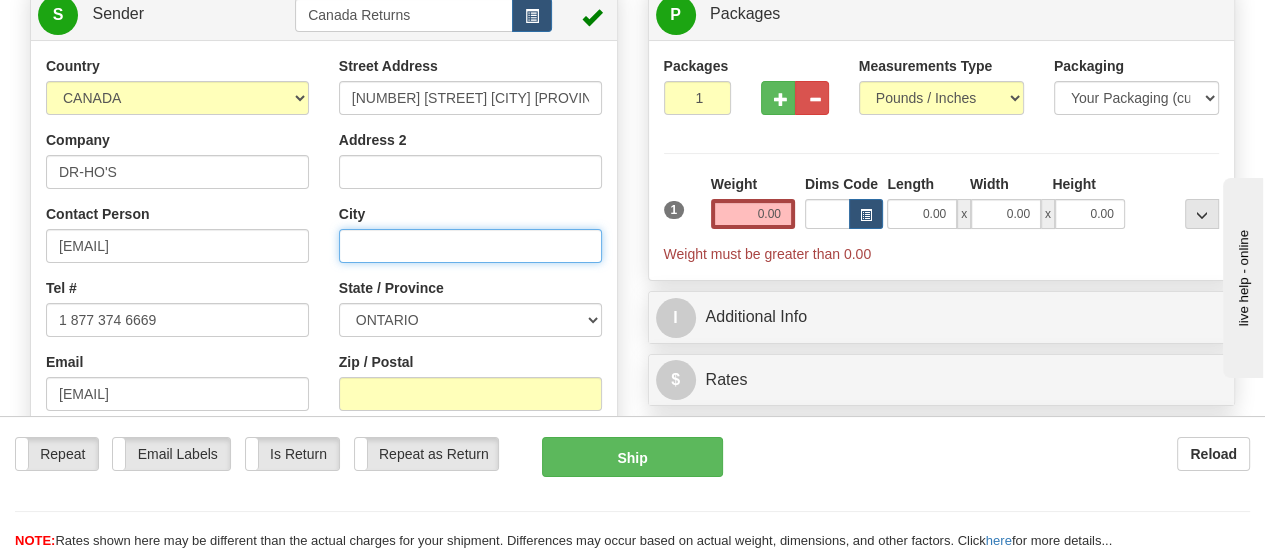 click on "City" at bounding box center (470, 246) 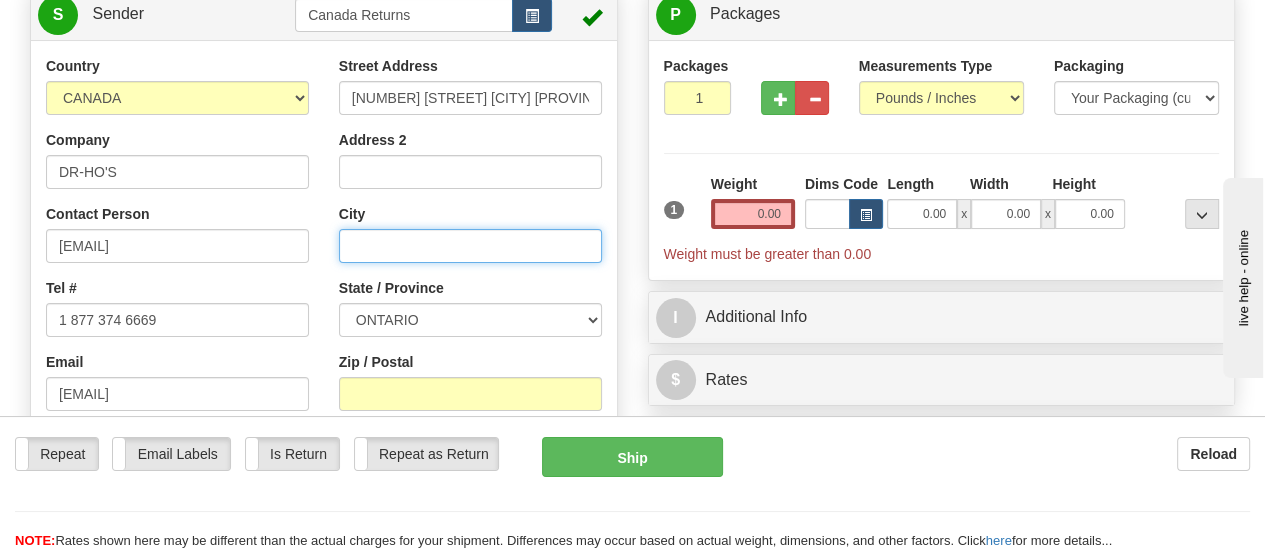 paste on "[NUMBER] [STREET] [CITY] [PROVINCE] [POSTAL_CODE] [COUNTRY]" 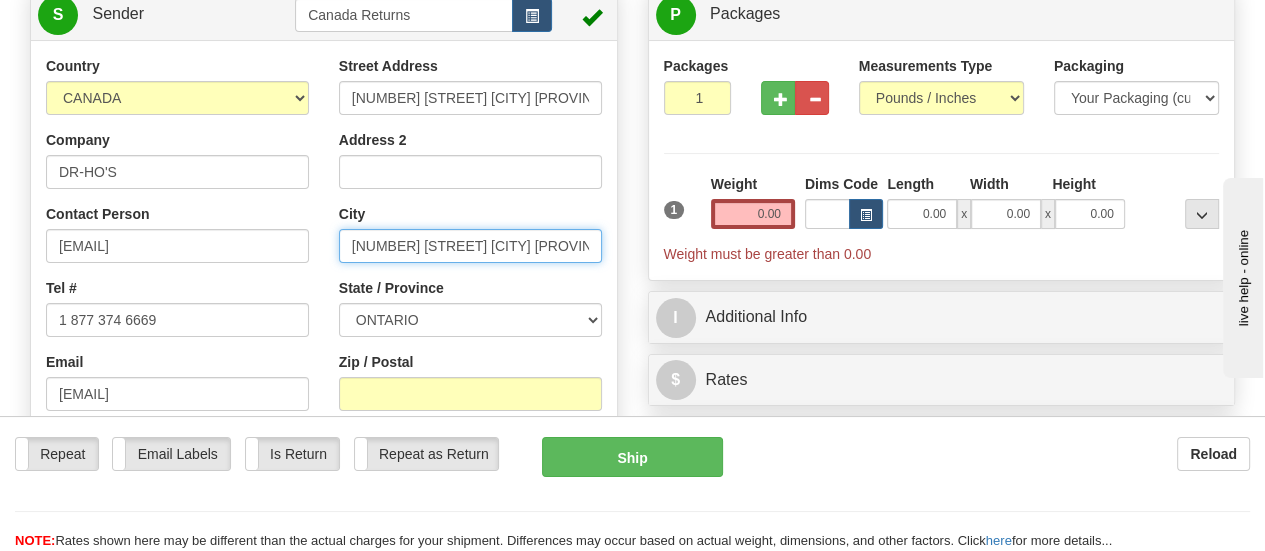 scroll, scrollTop: 0, scrollLeft: 226, axis: horizontal 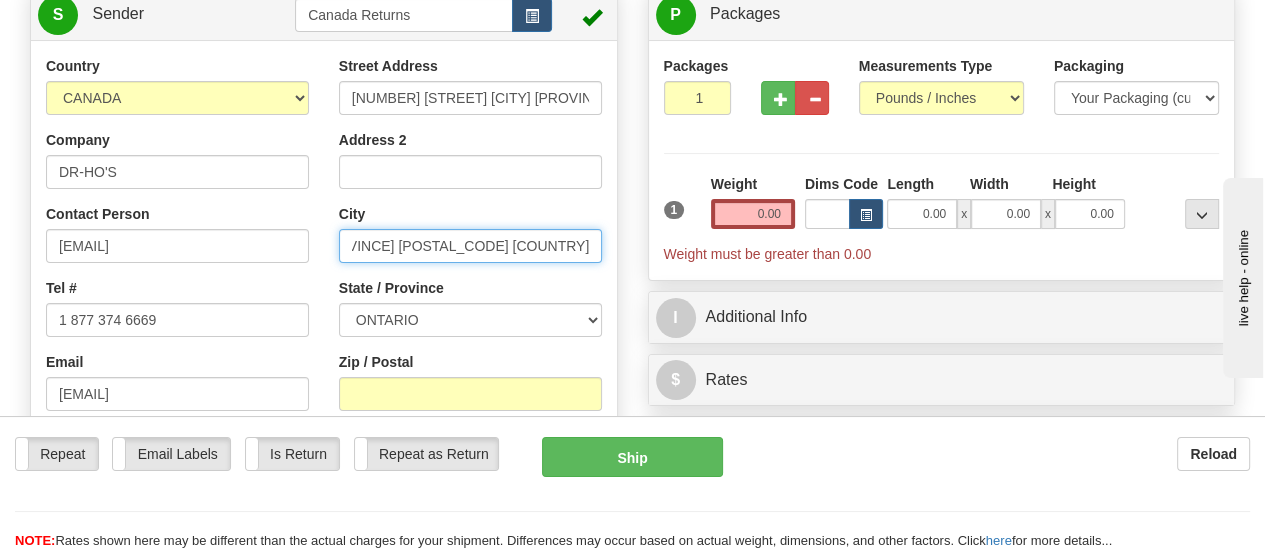 type on "[NUMBER] [STREET] [CITY] [PROVINCE] [POSTAL_CODE] [COUNTRY]" 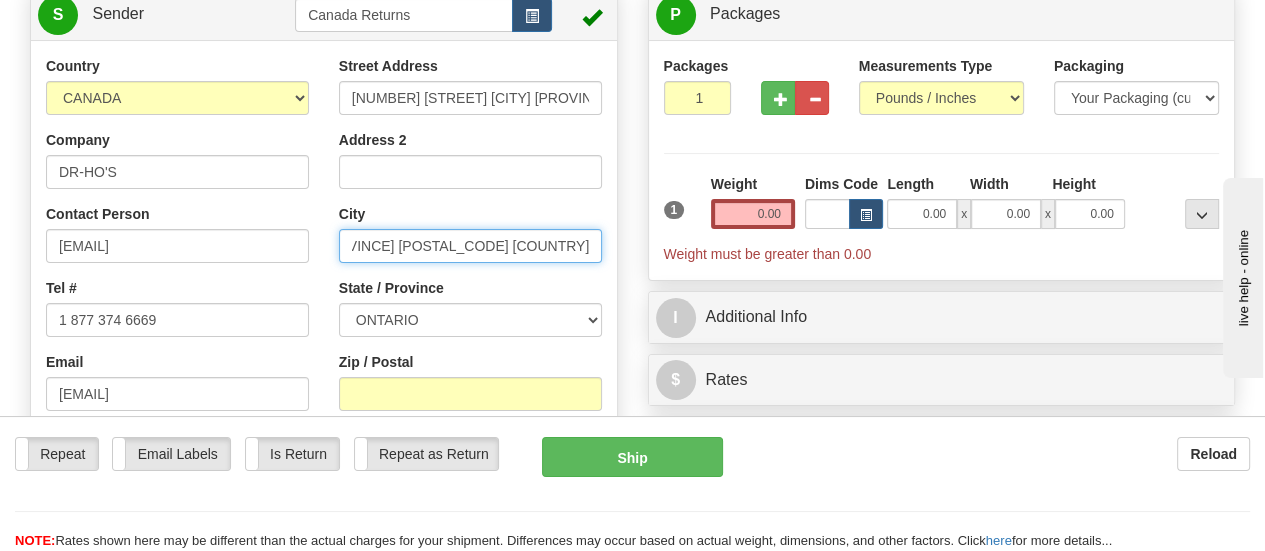 scroll, scrollTop: 0, scrollLeft: 0, axis: both 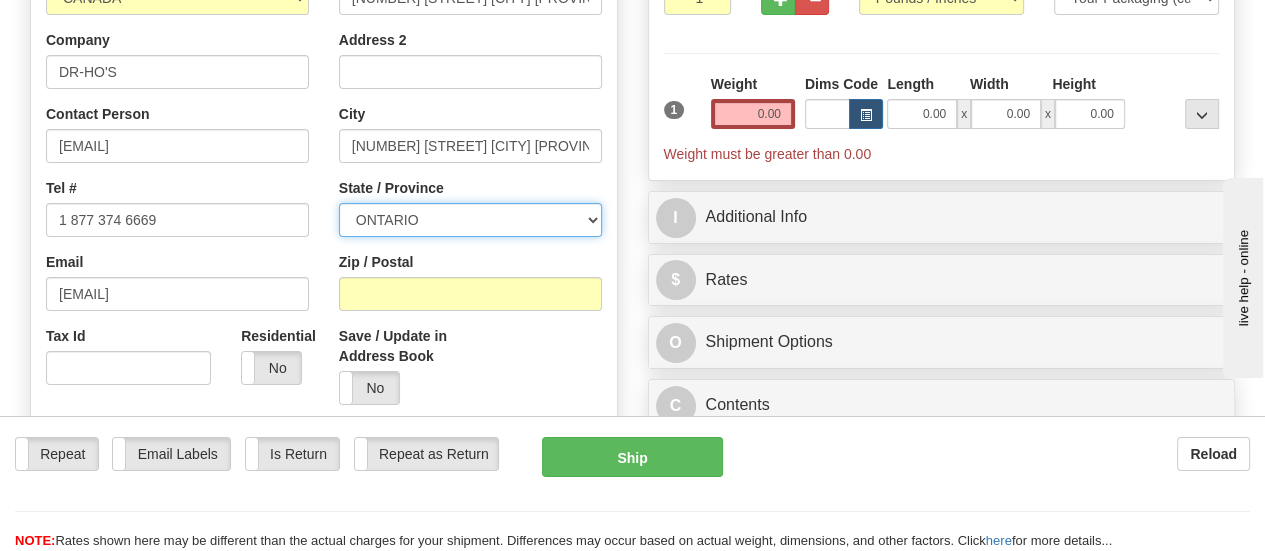 click on "ALBERTA BRITISH COLUMBIA MANITOBA NEW BRUNSWICK NEWFOUNDLAND NOVA SCOTIA NUNAVUT NW TERRITORIES ONTARIO PRINCE EDWARD ISLAND QUEBEC SASKATCHEWAN YUKON TERRITORY" at bounding box center (470, 220) 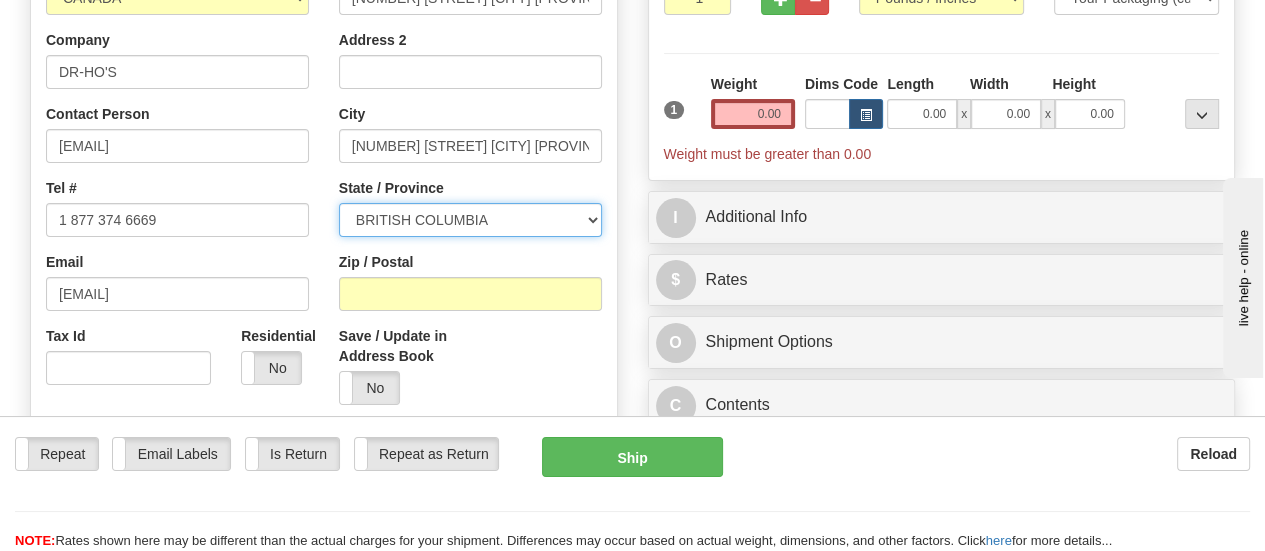 click on "ALBERTA BRITISH COLUMBIA MANITOBA NEW BRUNSWICK NEWFOUNDLAND NOVA SCOTIA NUNAVUT NW TERRITORIES ONTARIO PRINCE EDWARD ISLAND QUEBEC SASKATCHEWAN YUKON TERRITORY" at bounding box center (470, 220) 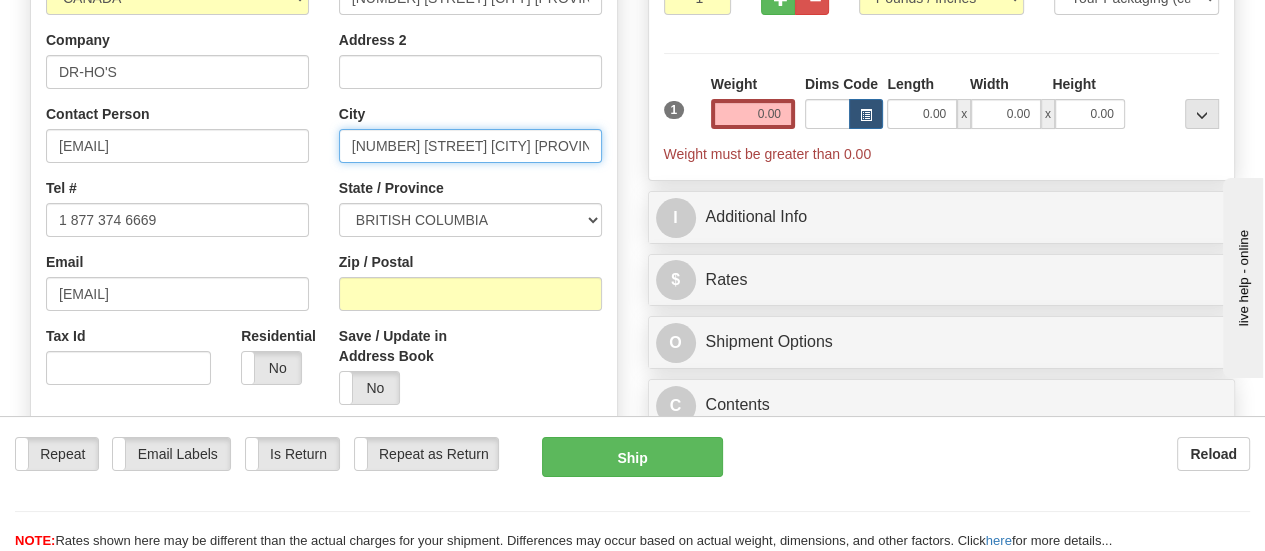 drag, startPoint x: 492, startPoint y: 141, endPoint x: 337, endPoint y: 129, distance: 155.46382 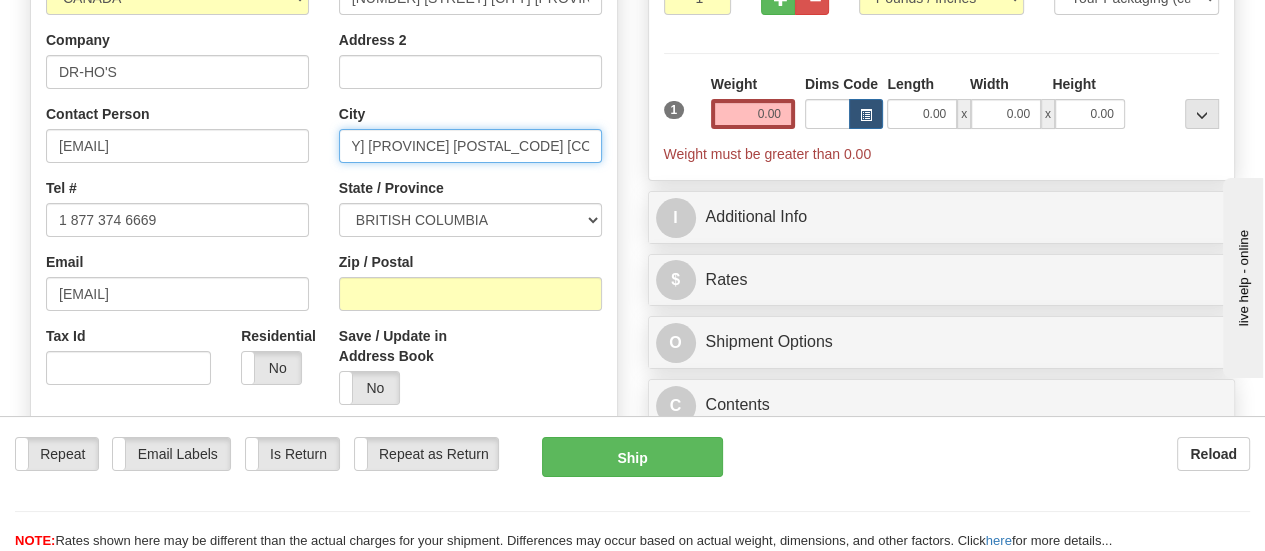 scroll, scrollTop: 0, scrollLeft: 84, axis: horizontal 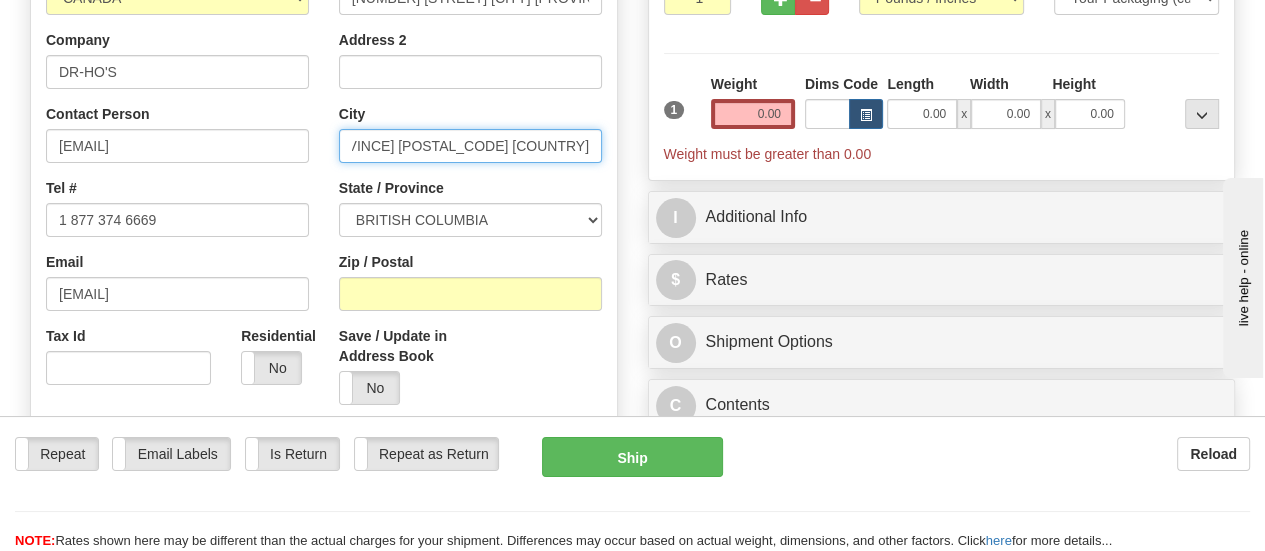 drag, startPoint x: 461, startPoint y: 145, endPoint x: 603, endPoint y: 154, distance: 142.28493 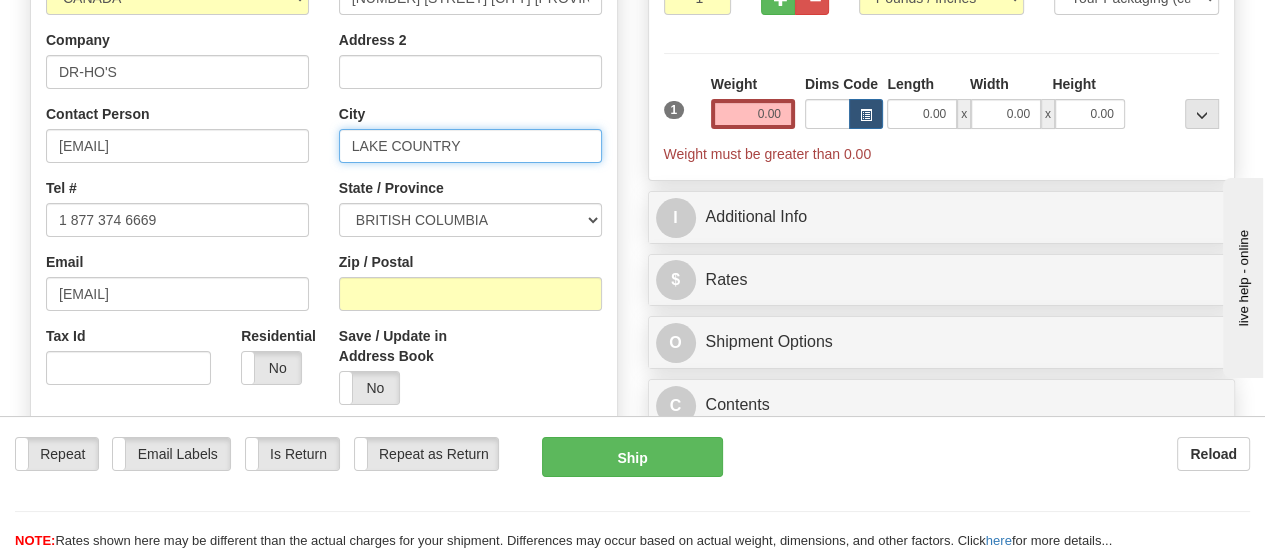scroll, scrollTop: 0, scrollLeft: 0, axis: both 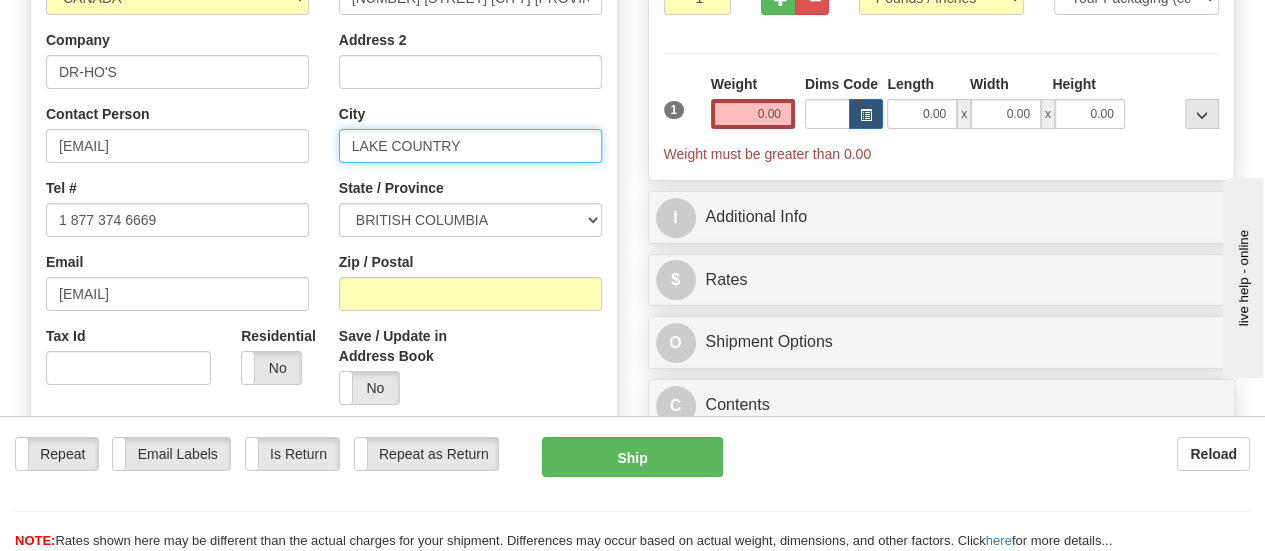 type on "LAKE COUNTRY" 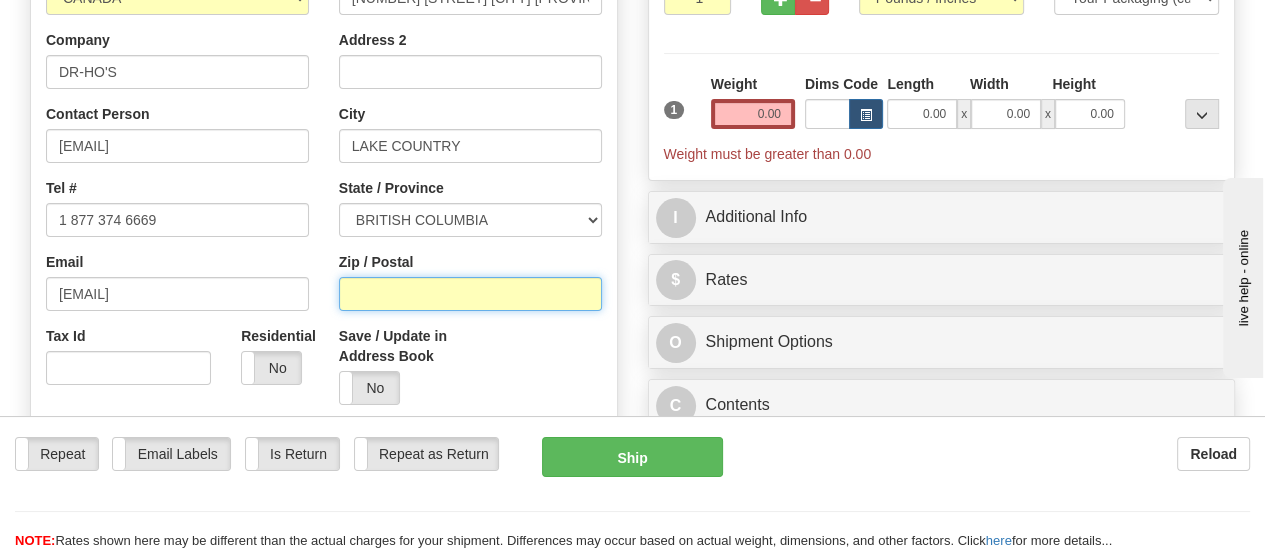 click on "Zip / Postal" at bounding box center (470, 294) 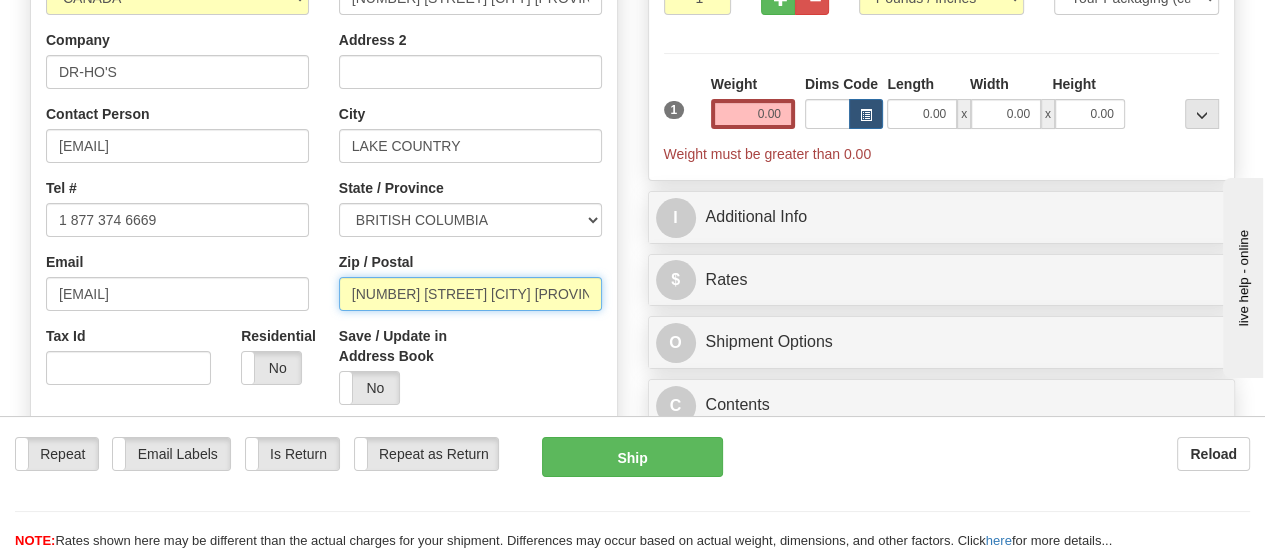 scroll, scrollTop: 0, scrollLeft: 226, axis: horizontal 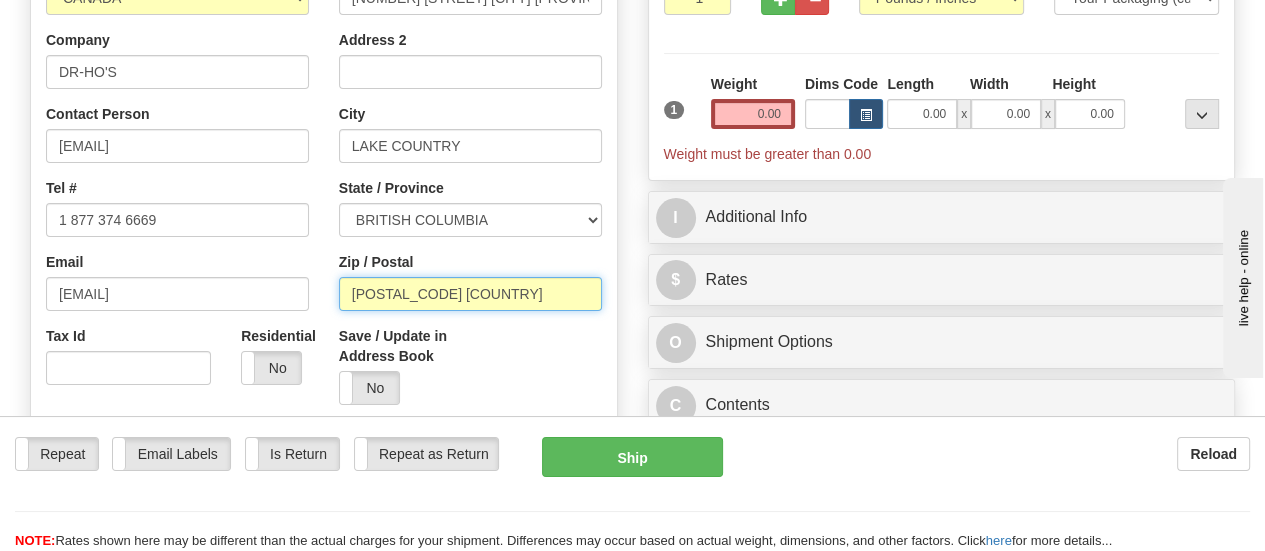 click on "[POSTAL_CODE] [COUNTRY]" at bounding box center [470, 294] 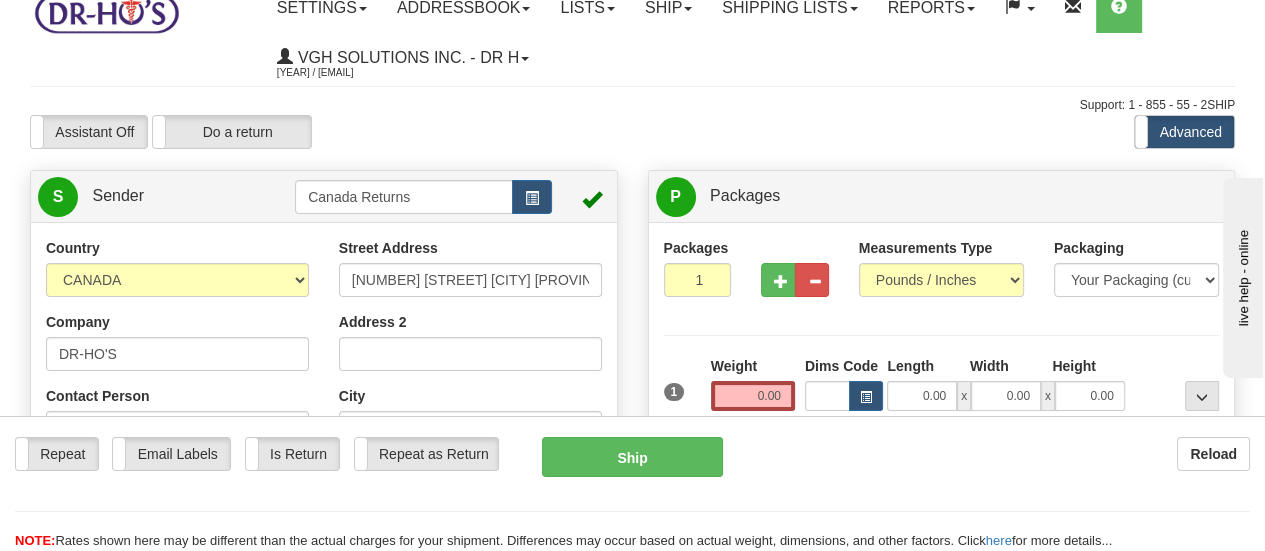 scroll, scrollTop: 0, scrollLeft: 0, axis: both 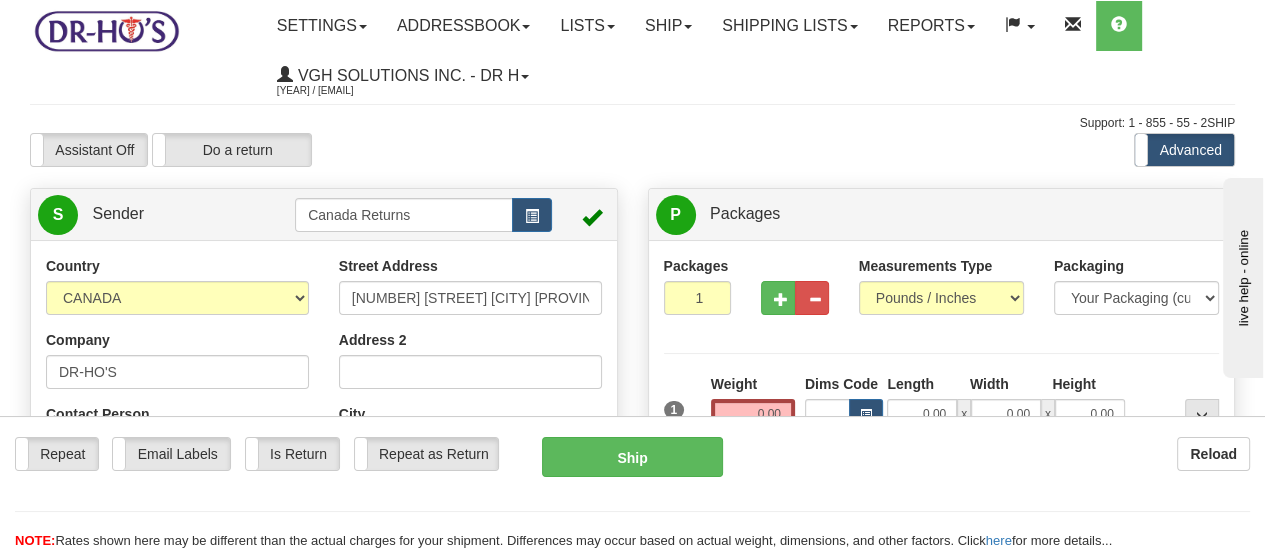type on "[POSTAL_CODE]" 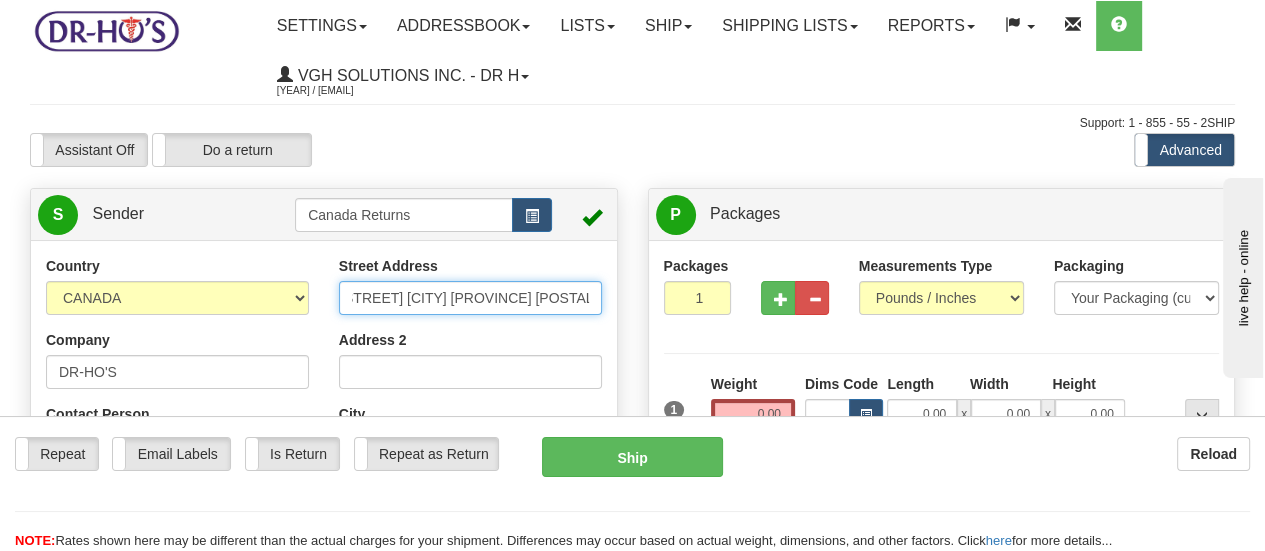 scroll, scrollTop: 0, scrollLeft: 226, axis: horizontal 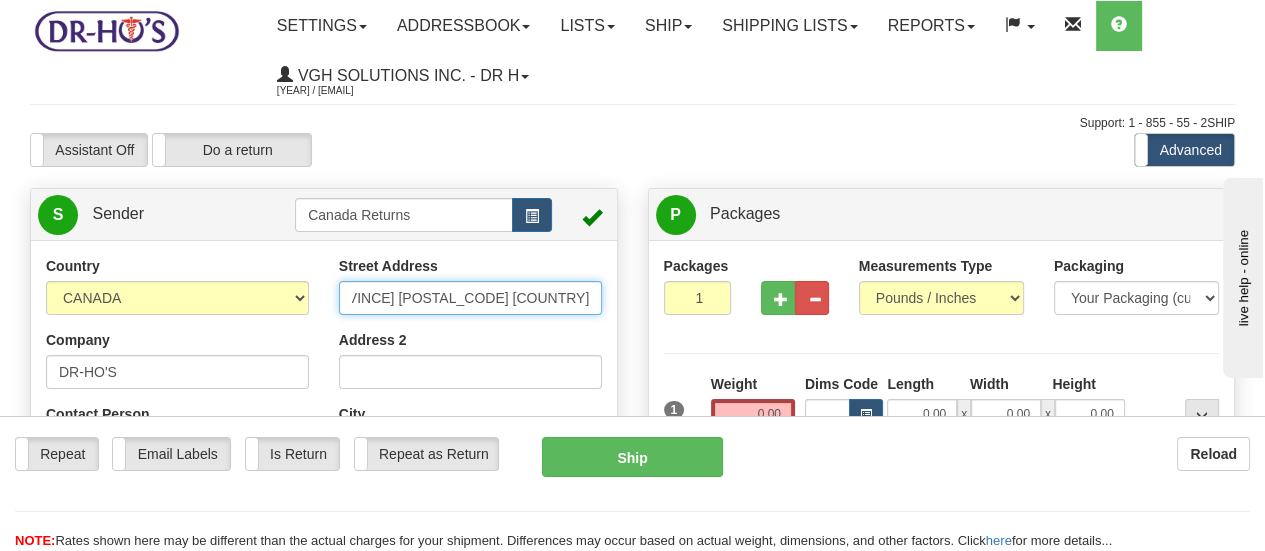 drag, startPoint x: 493, startPoint y: 299, endPoint x: 586, endPoint y: 315, distance: 94.36631 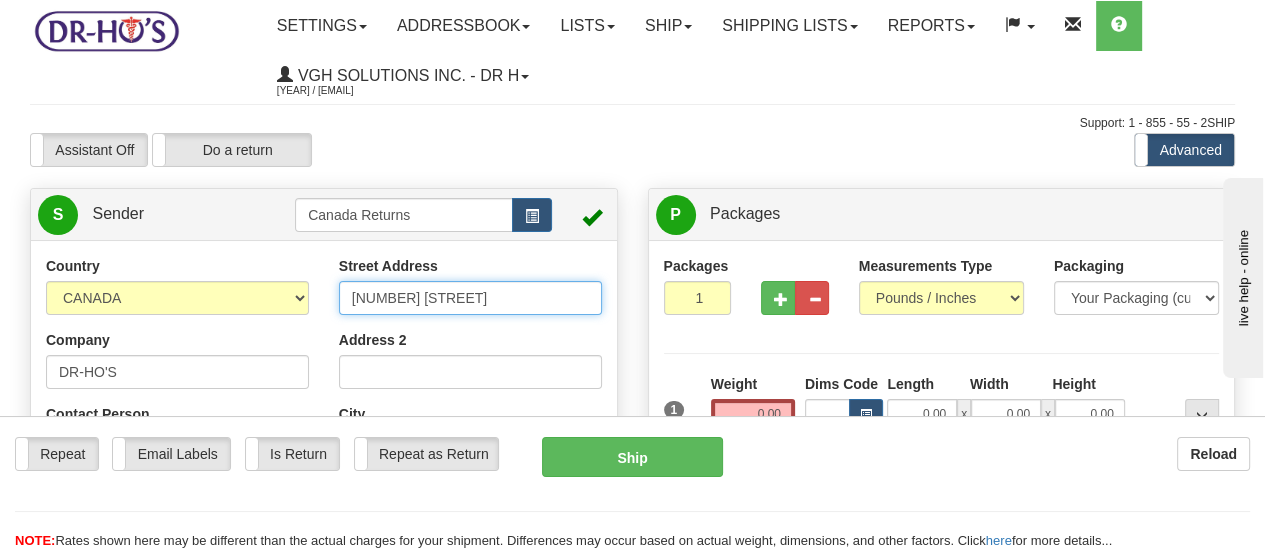 scroll, scrollTop: 0, scrollLeft: 0, axis: both 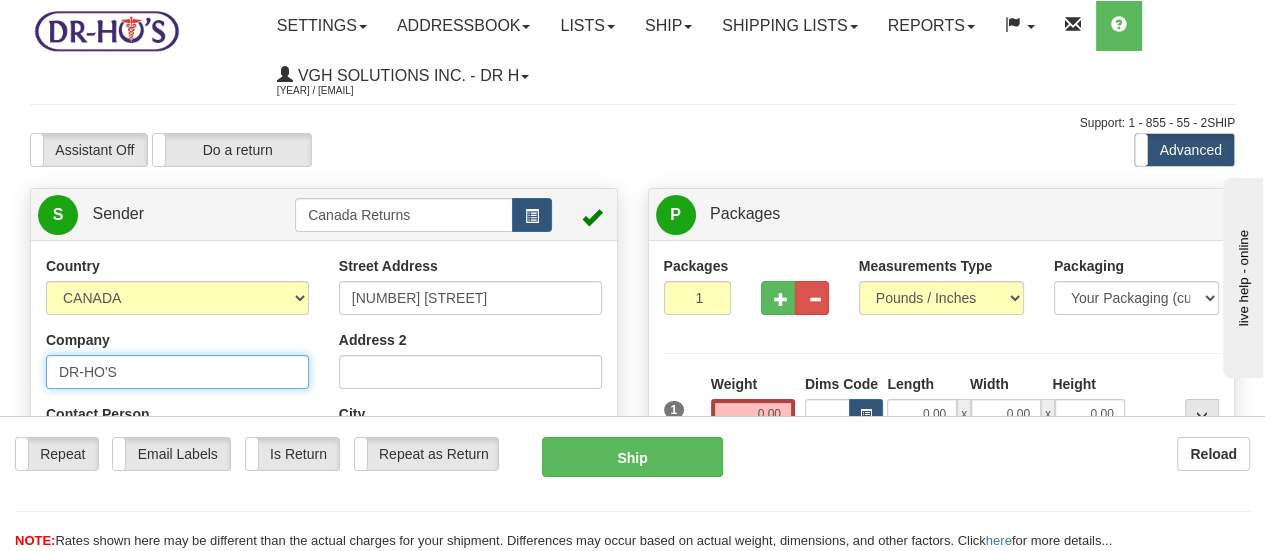 drag, startPoint x: 160, startPoint y: 371, endPoint x: 0, endPoint y: 315, distance: 169.51697 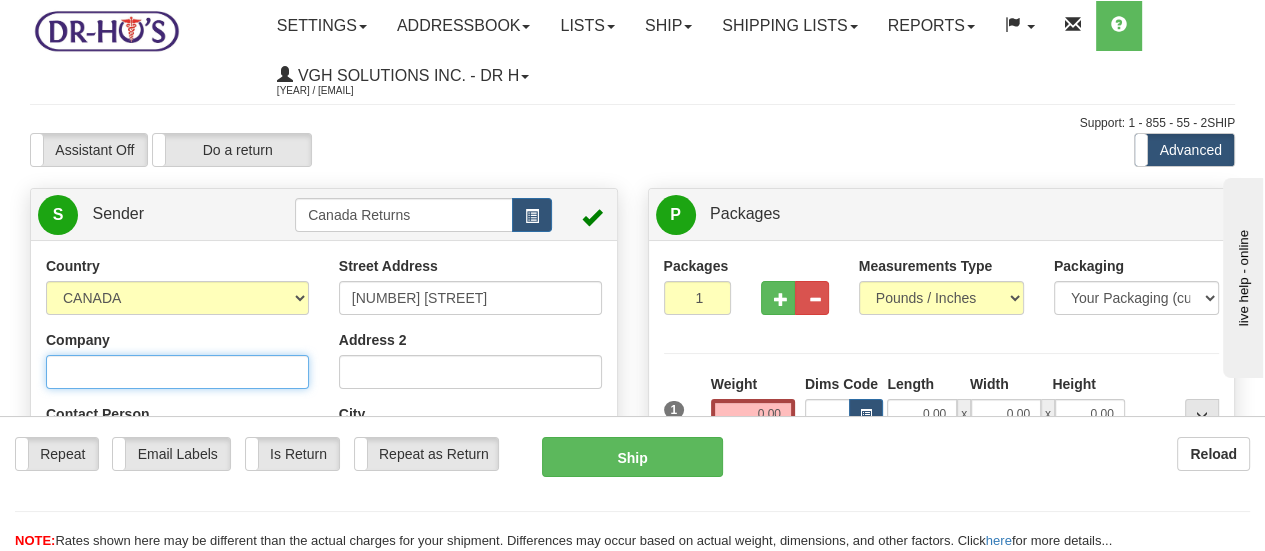 scroll, scrollTop: 100, scrollLeft: 0, axis: vertical 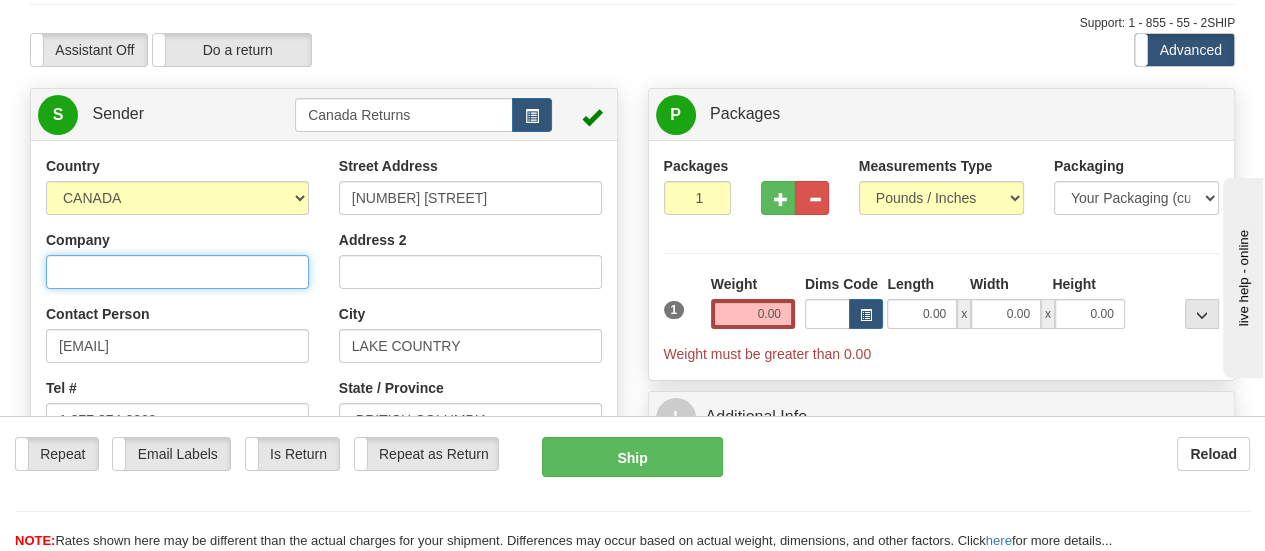 type 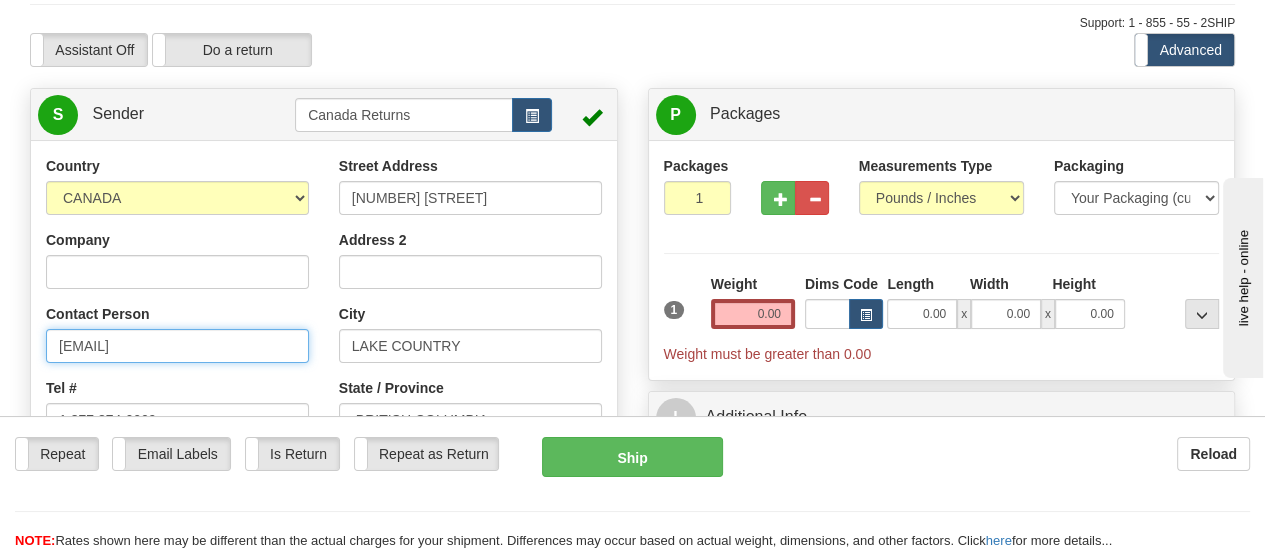 drag, startPoint x: 204, startPoint y: 348, endPoint x: 0, endPoint y: 317, distance: 206.34195 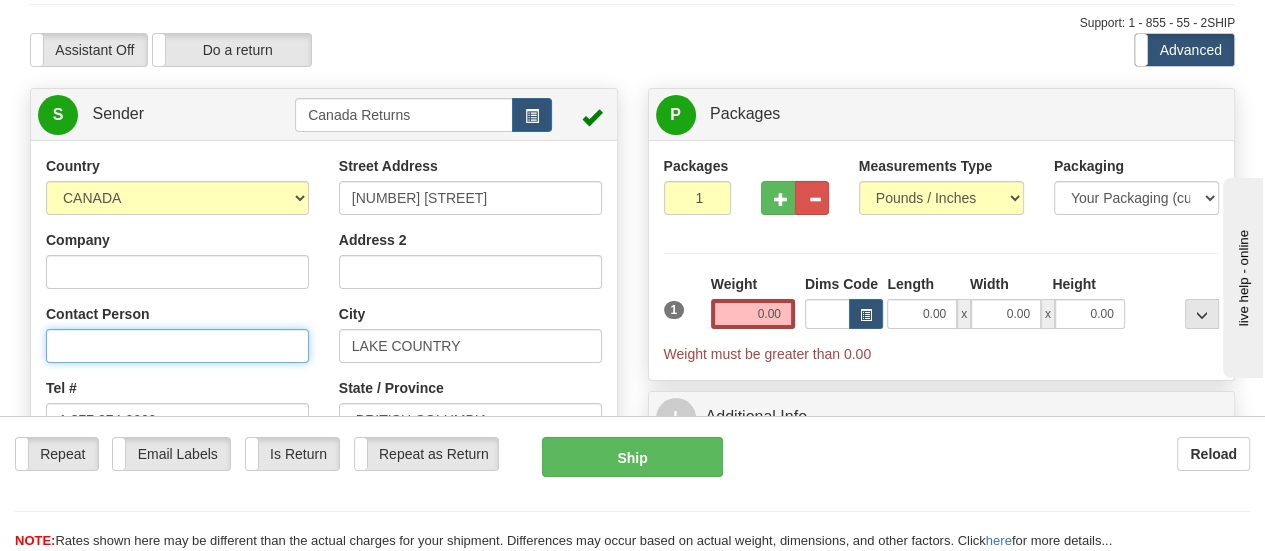 type 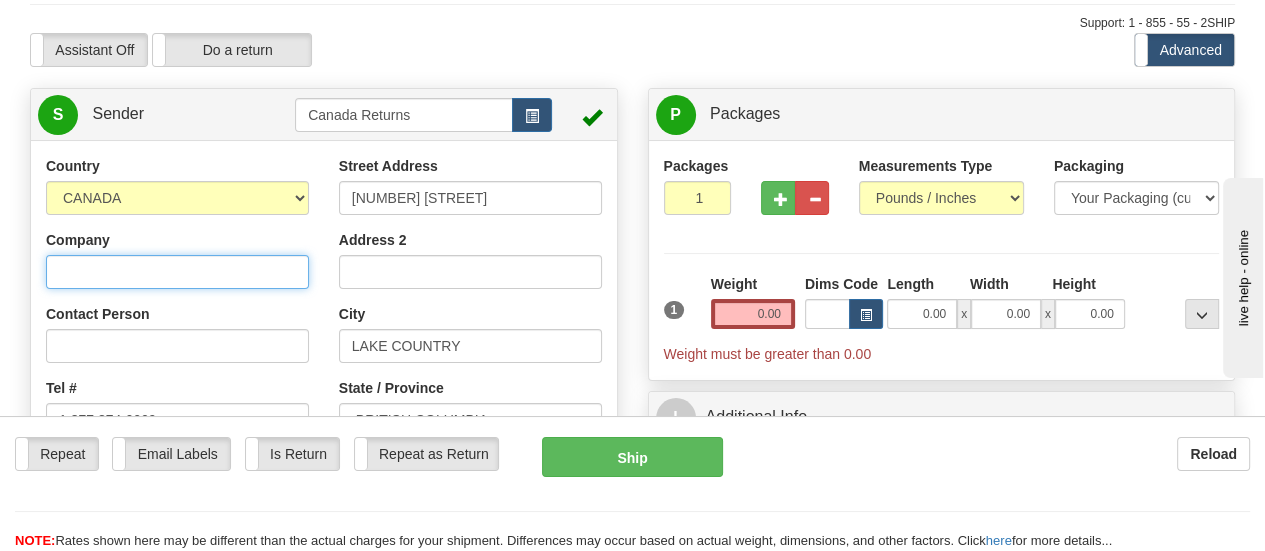 click on "Company" at bounding box center (177, 272) 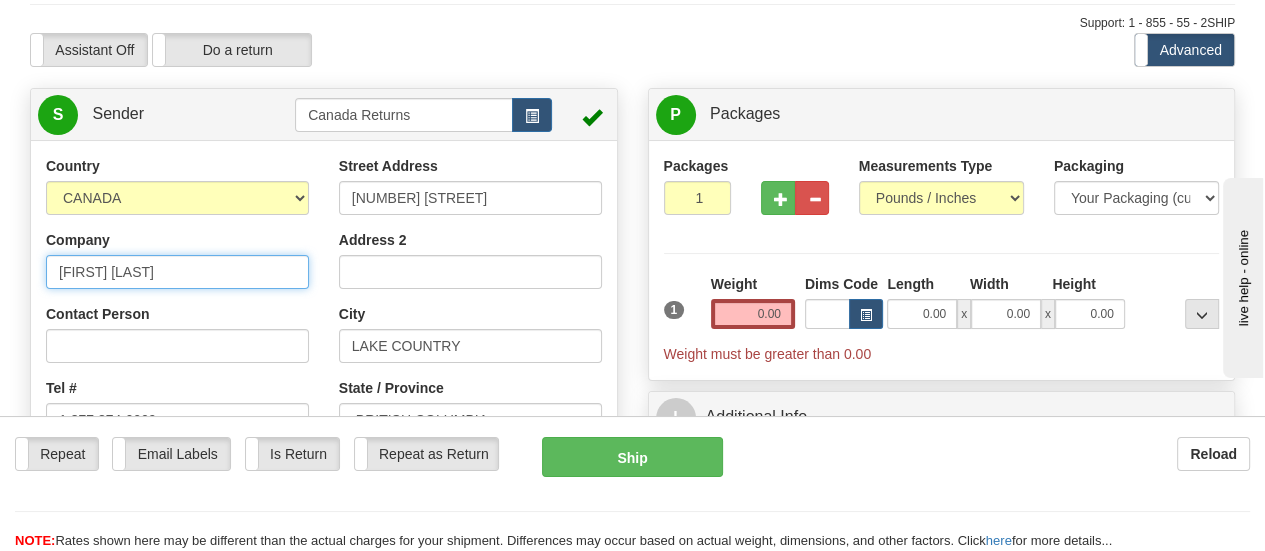 type on "[FIRST] [LAST]" 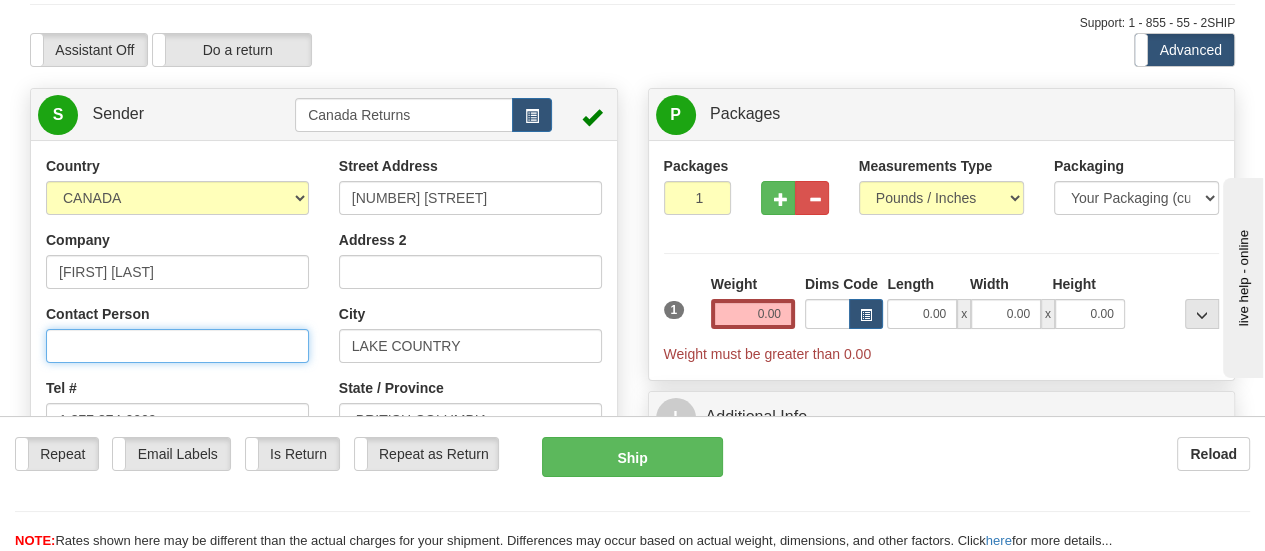 click on "Contact Person" at bounding box center (177, 346) 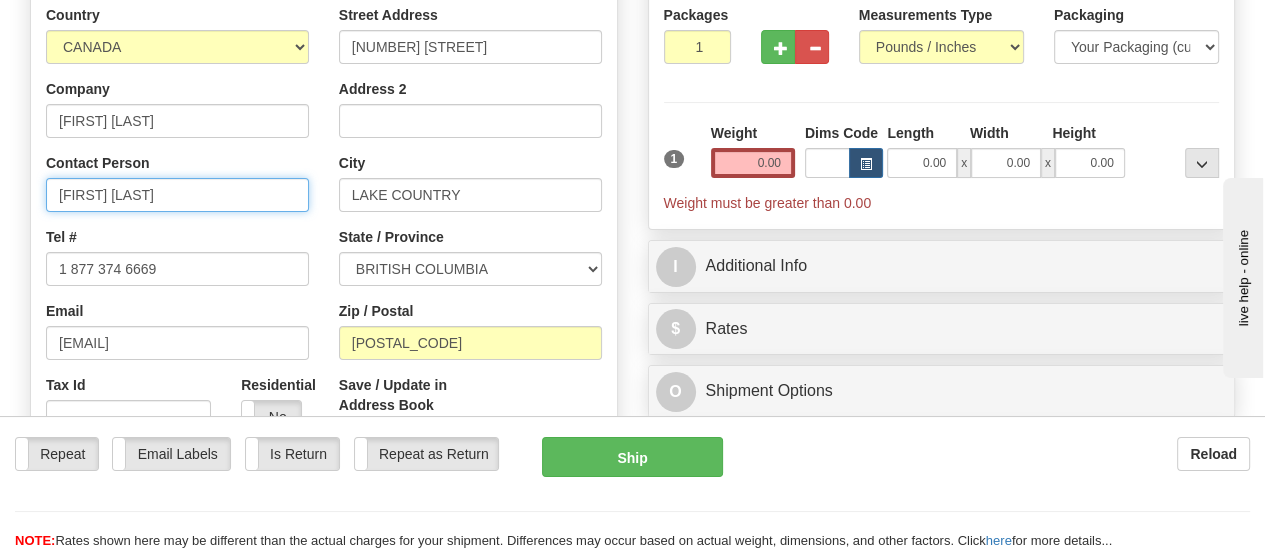 scroll, scrollTop: 300, scrollLeft: 0, axis: vertical 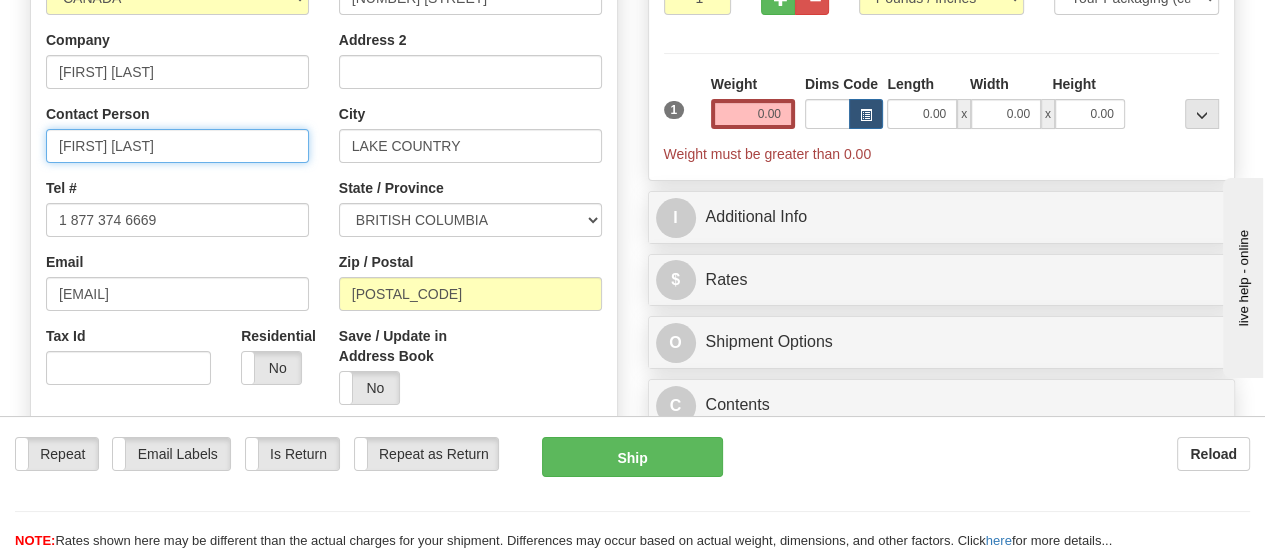 type on "[FIRST] [LAST]" 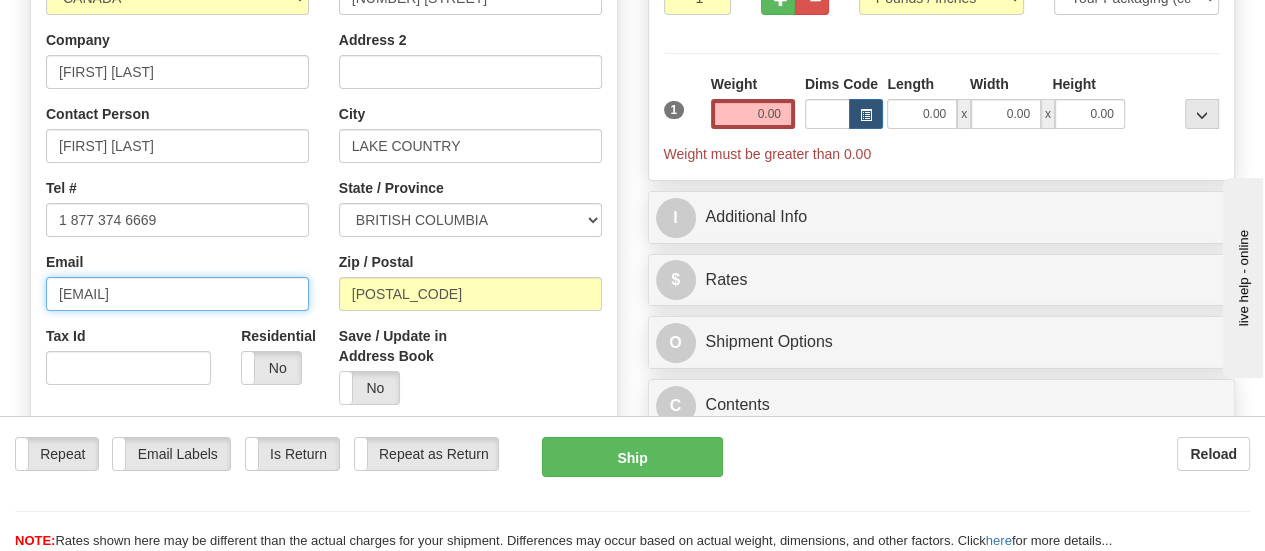 drag, startPoint x: 216, startPoint y: 302, endPoint x: 15, endPoint y: 280, distance: 202.2004 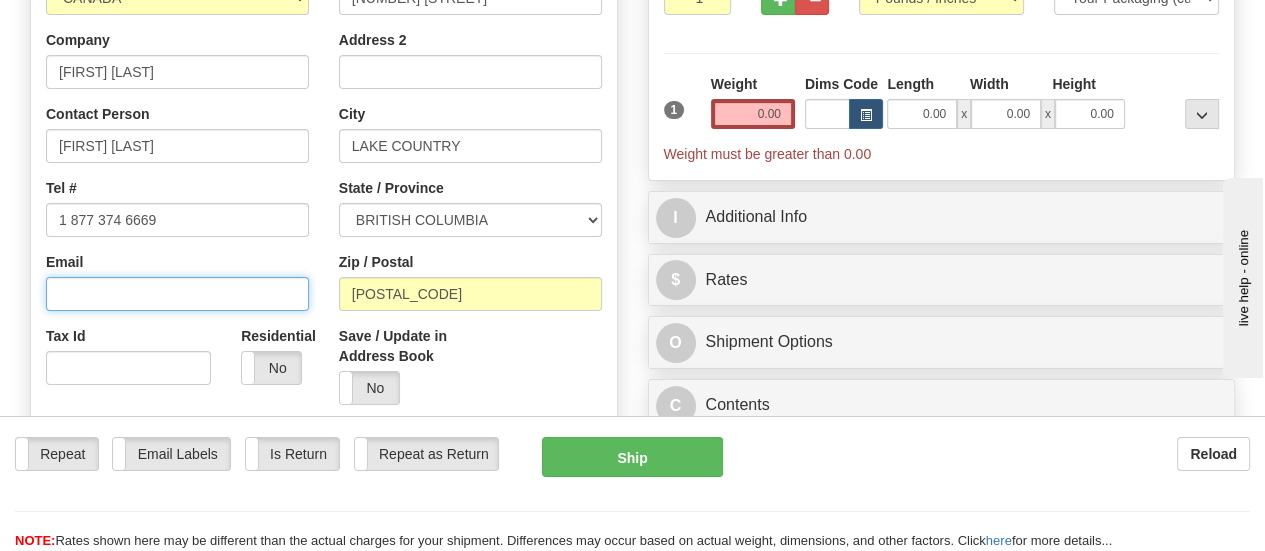 click on "Email" at bounding box center [177, 294] 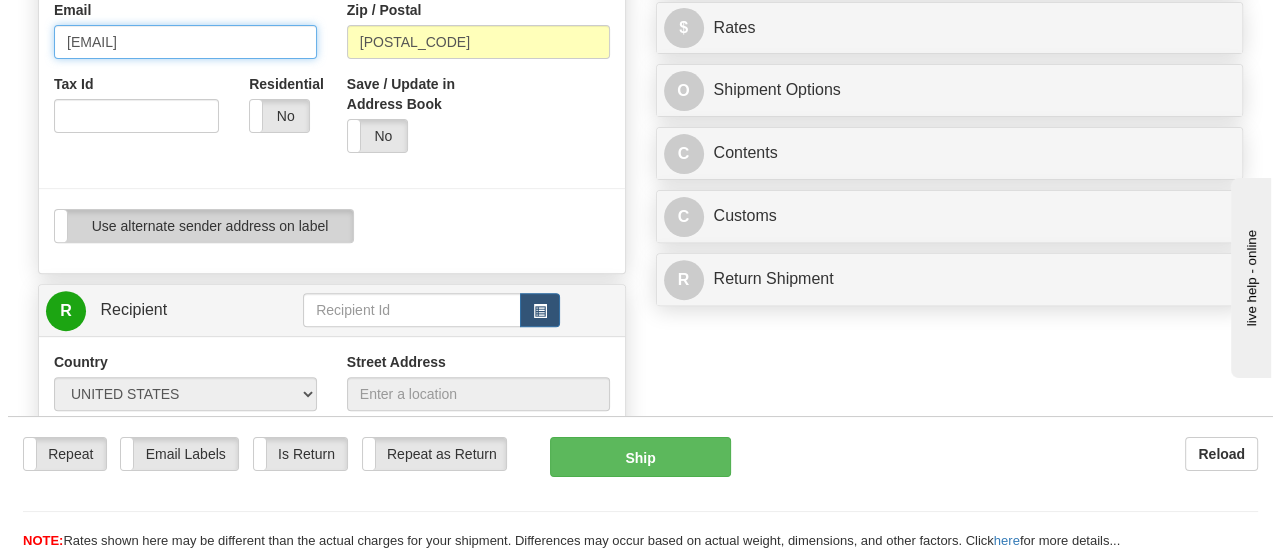 scroll, scrollTop: 600, scrollLeft: 0, axis: vertical 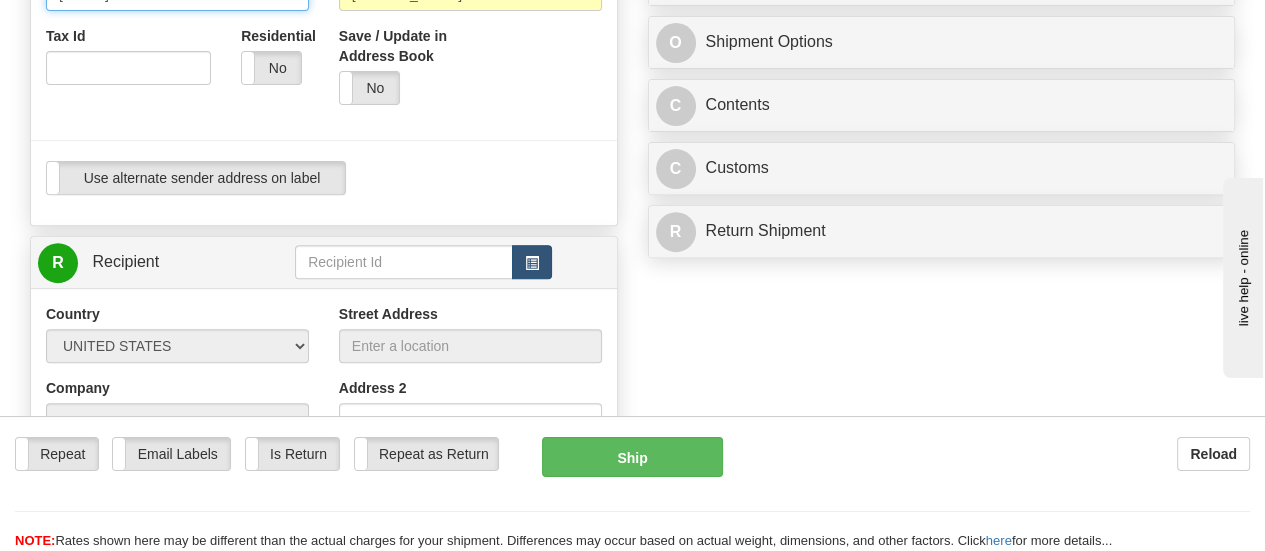 type on "[EMAIL]" 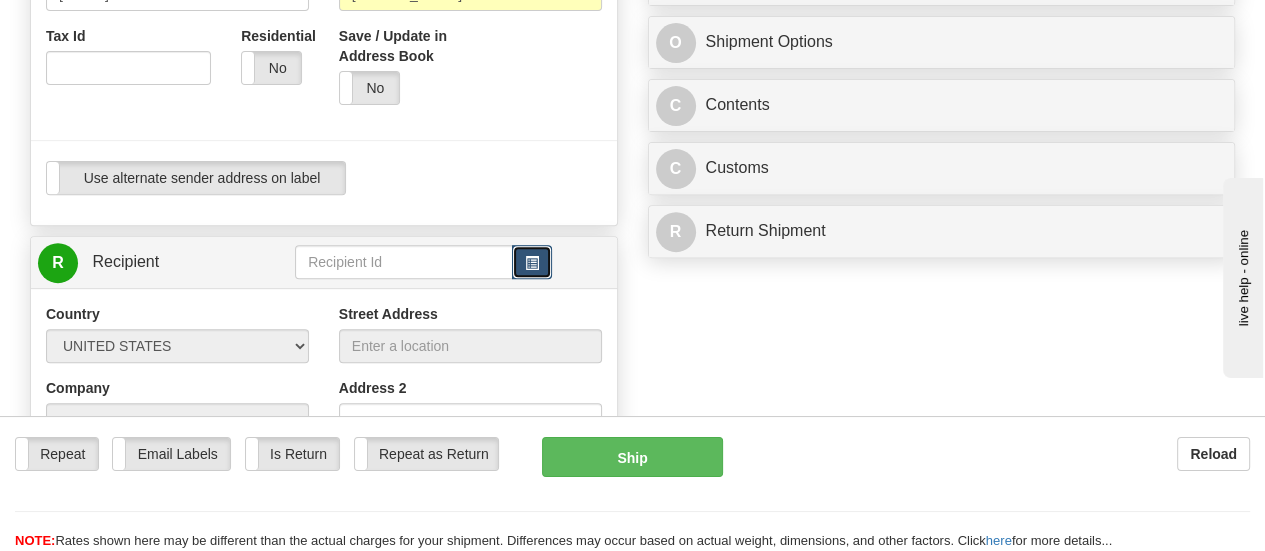click at bounding box center [532, 262] 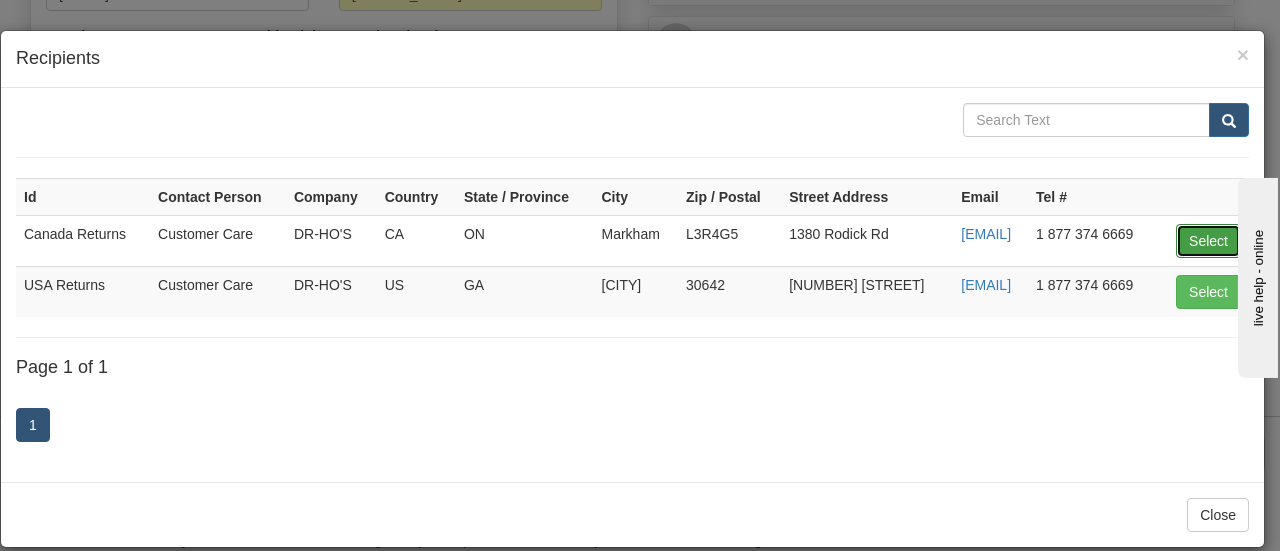 click on "Select" at bounding box center (1208, 241) 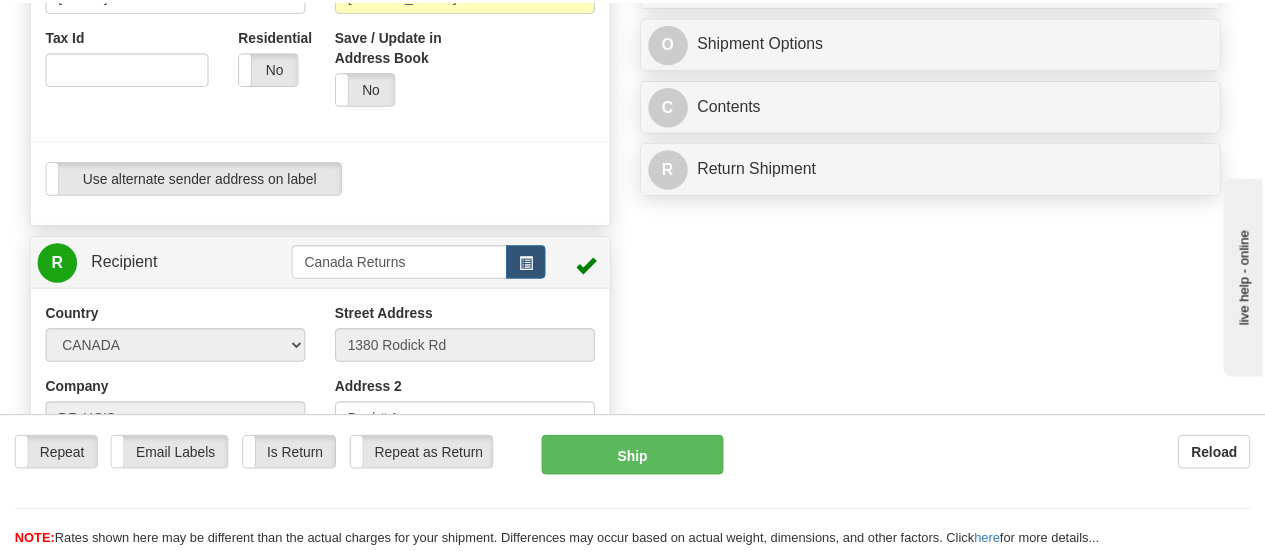 scroll, scrollTop: 139, scrollLeft: 0, axis: vertical 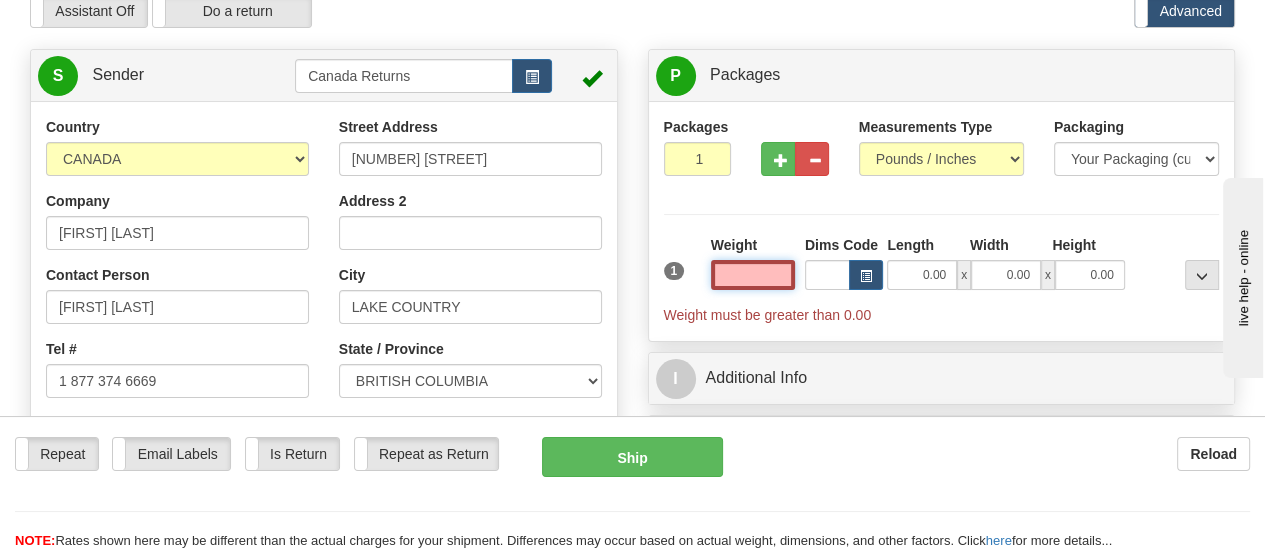 click at bounding box center [753, 275] 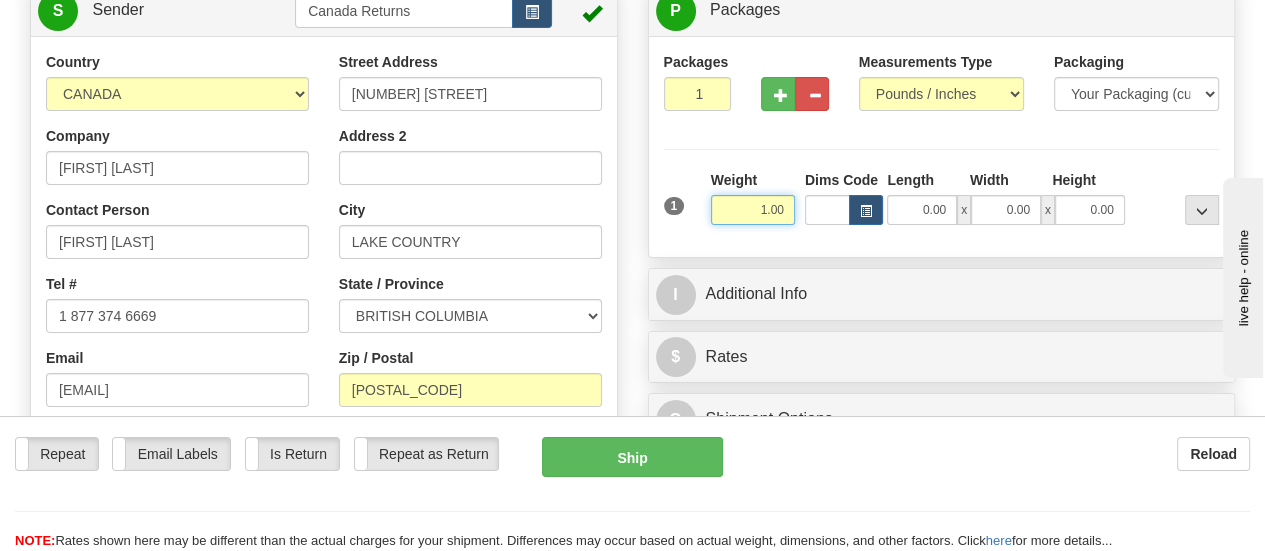 scroll, scrollTop: 239, scrollLeft: 0, axis: vertical 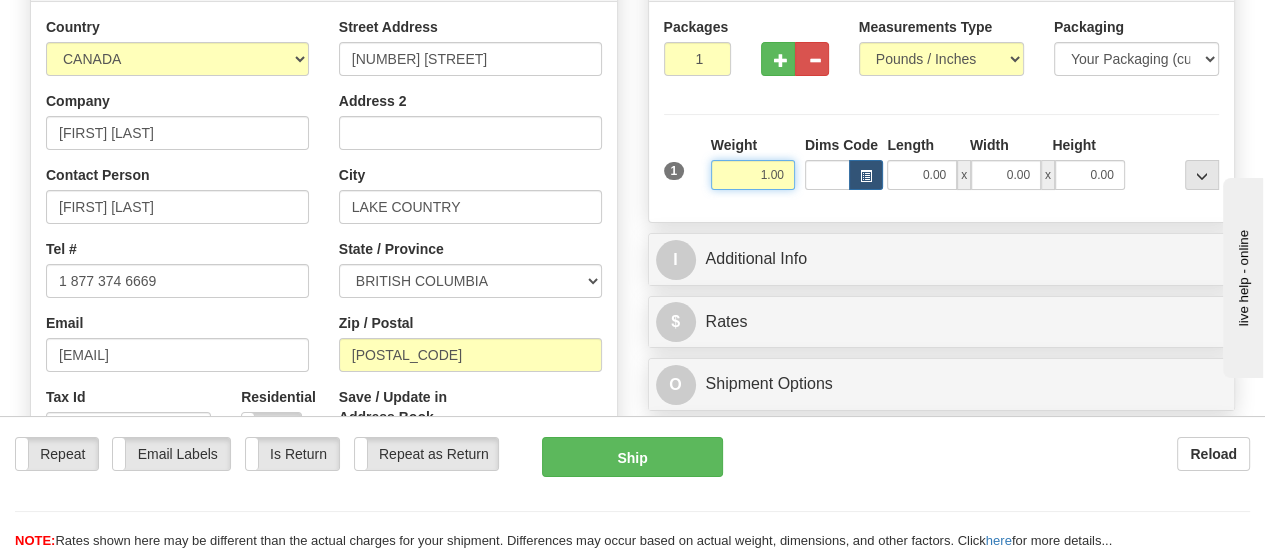 type on "1.00" 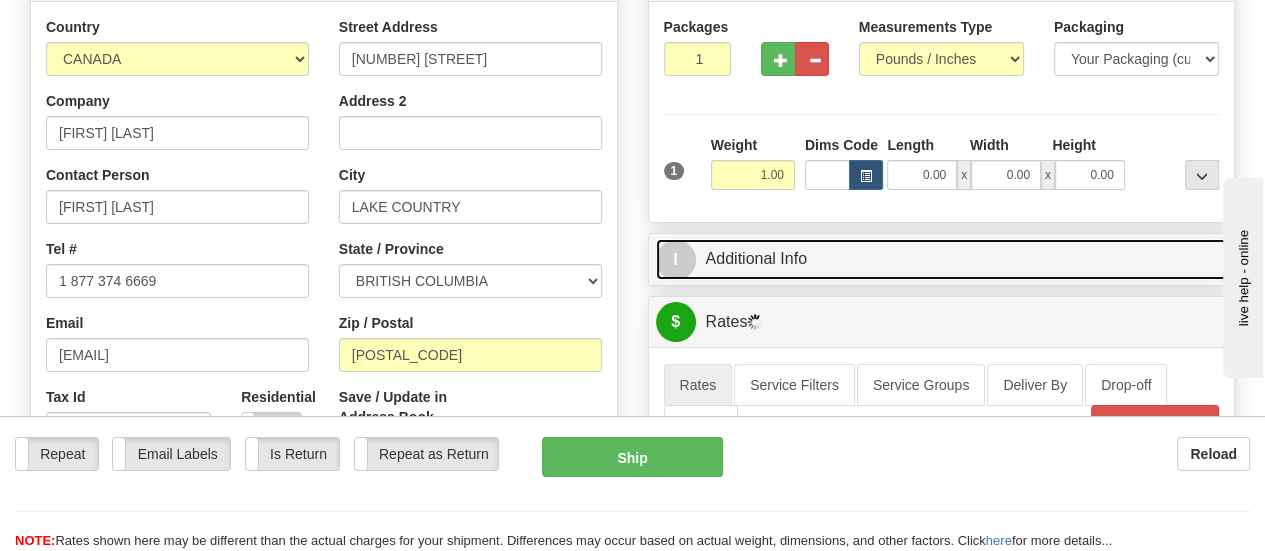 click on "I Additional Info" at bounding box center [942, 259] 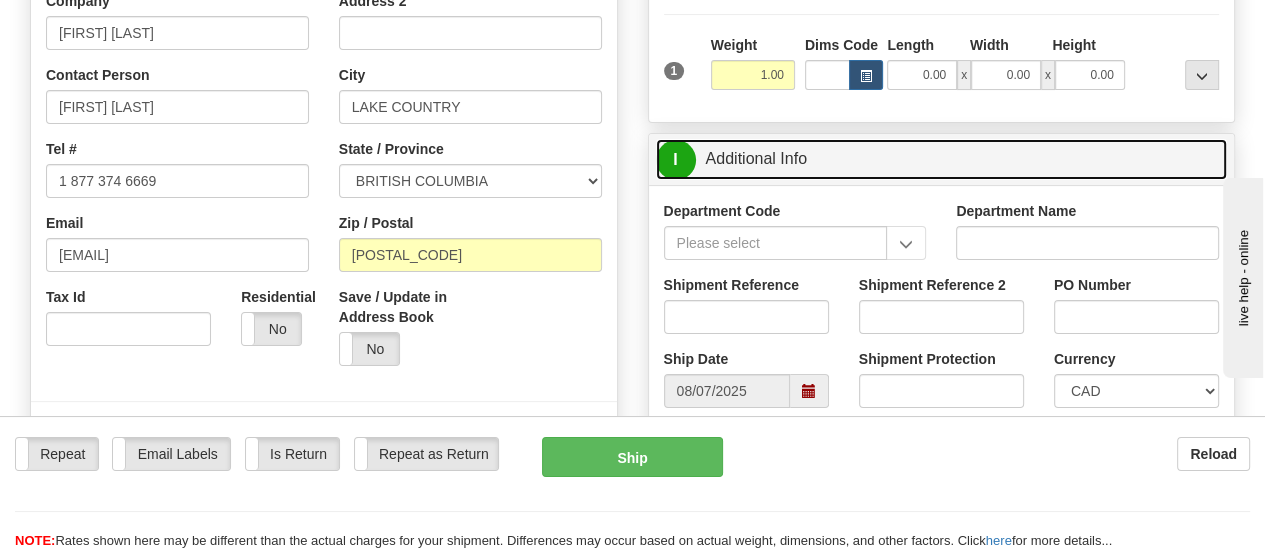 scroll, scrollTop: 439, scrollLeft: 0, axis: vertical 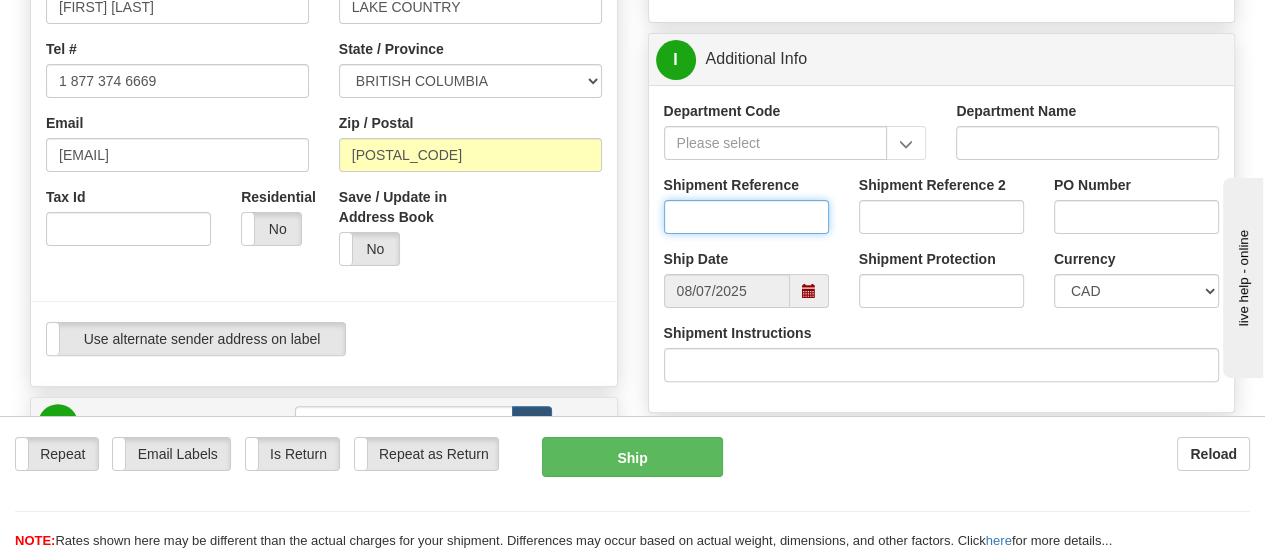 click on "Shipment Reference" at bounding box center [746, 217] 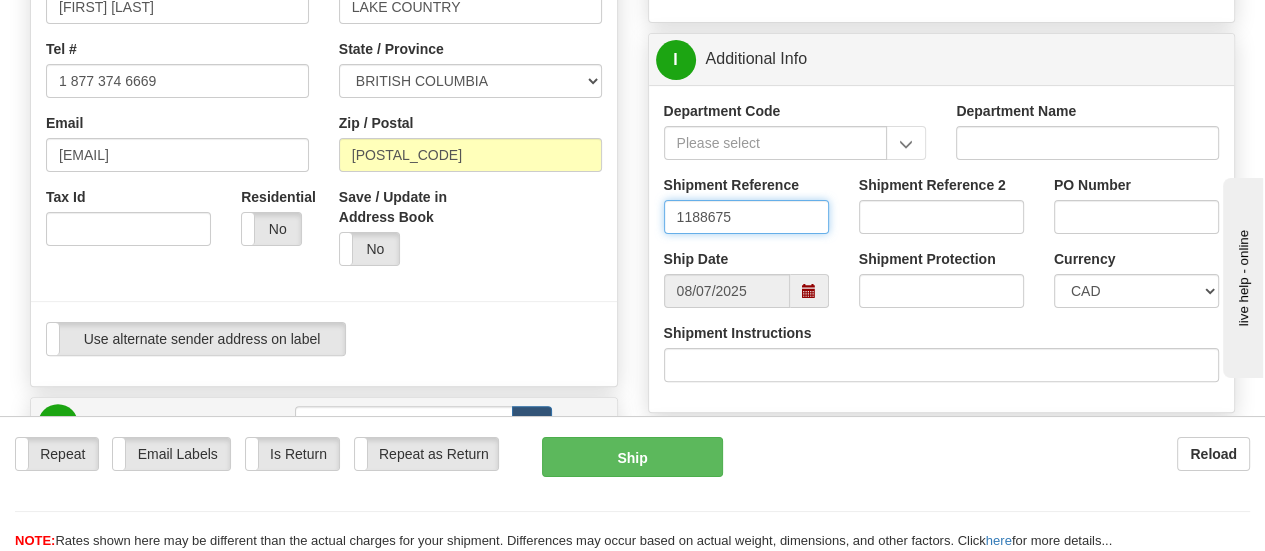 click at bounding box center (809, 291) 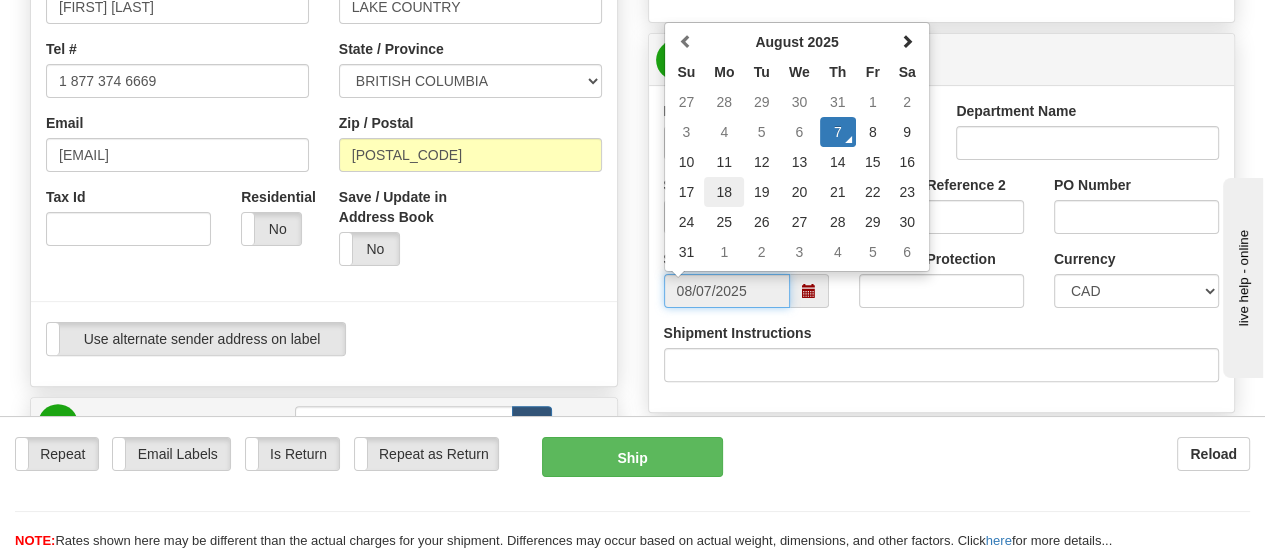 click on "18" at bounding box center [724, 192] 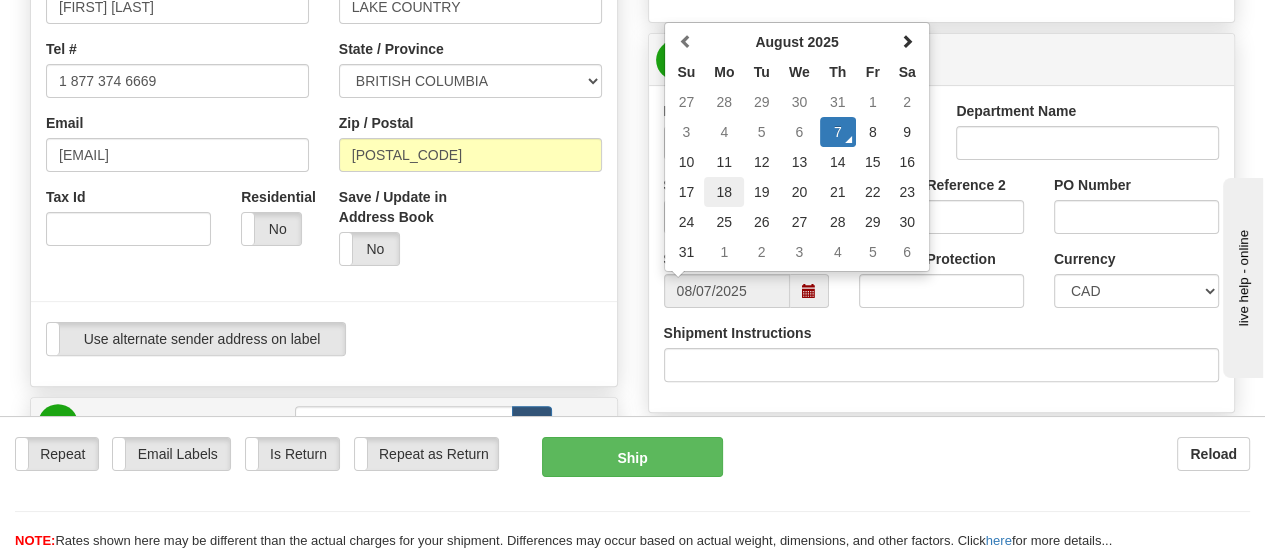 type on "08/18/2025" 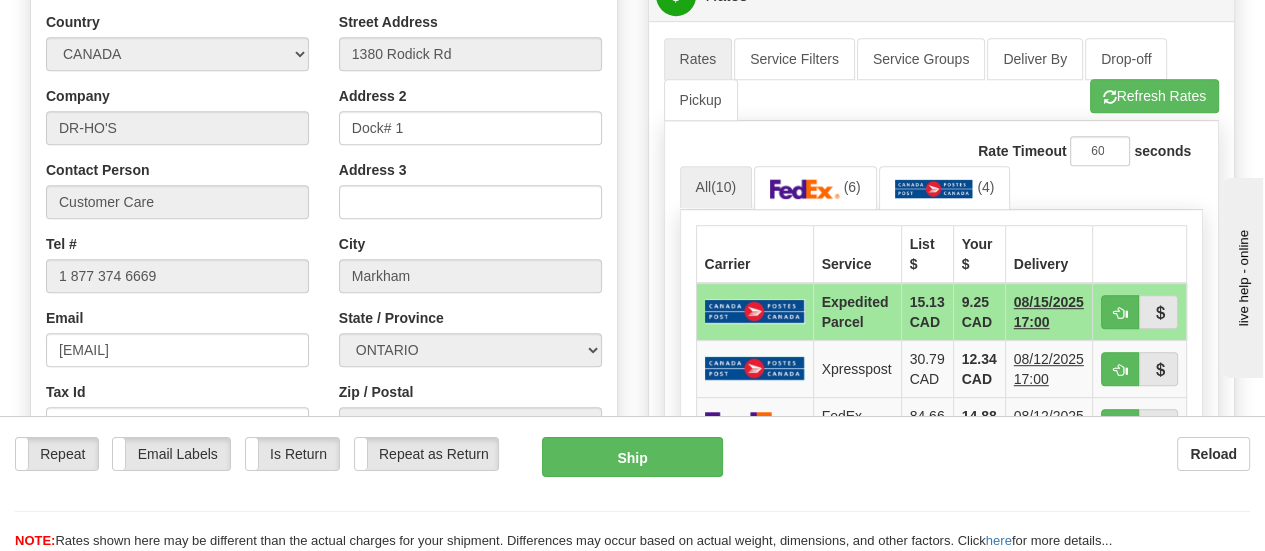 scroll, scrollTop: 939, scrollLeft: 0, axis: vertical 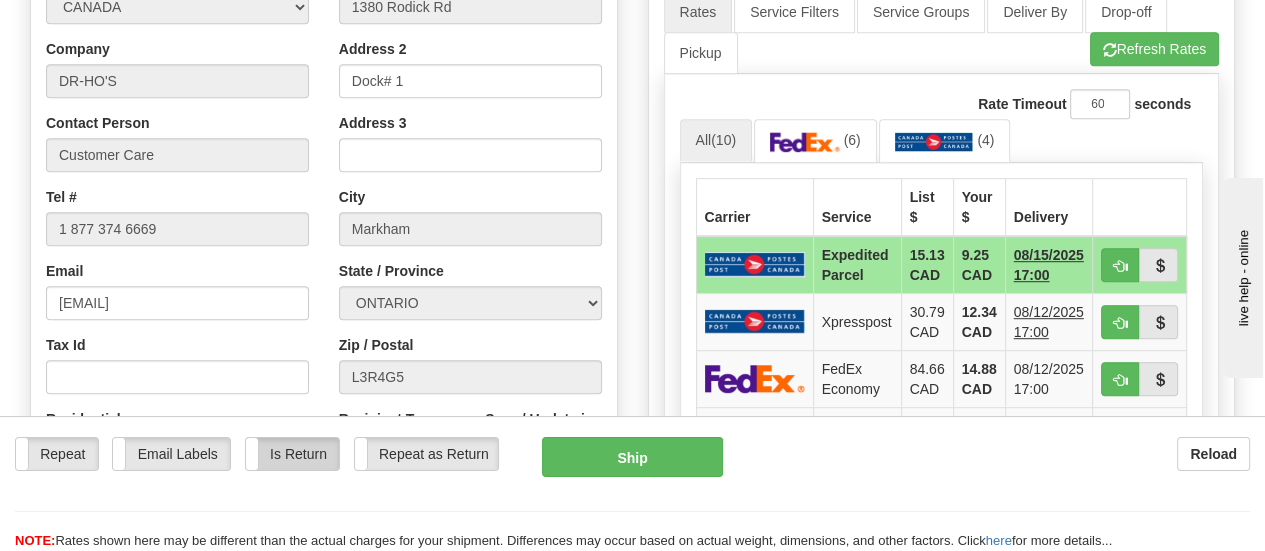 click on "Is Return" at bounding box center (292, 454) 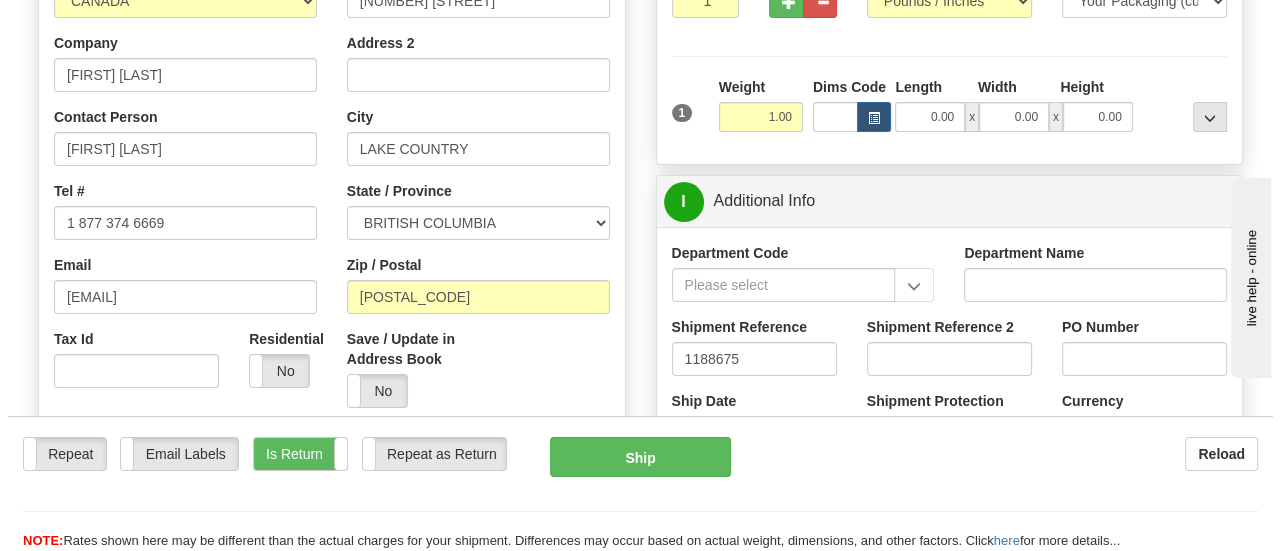 scroll, scrollTop: 239, scrollLeft: 0, axis: vertical 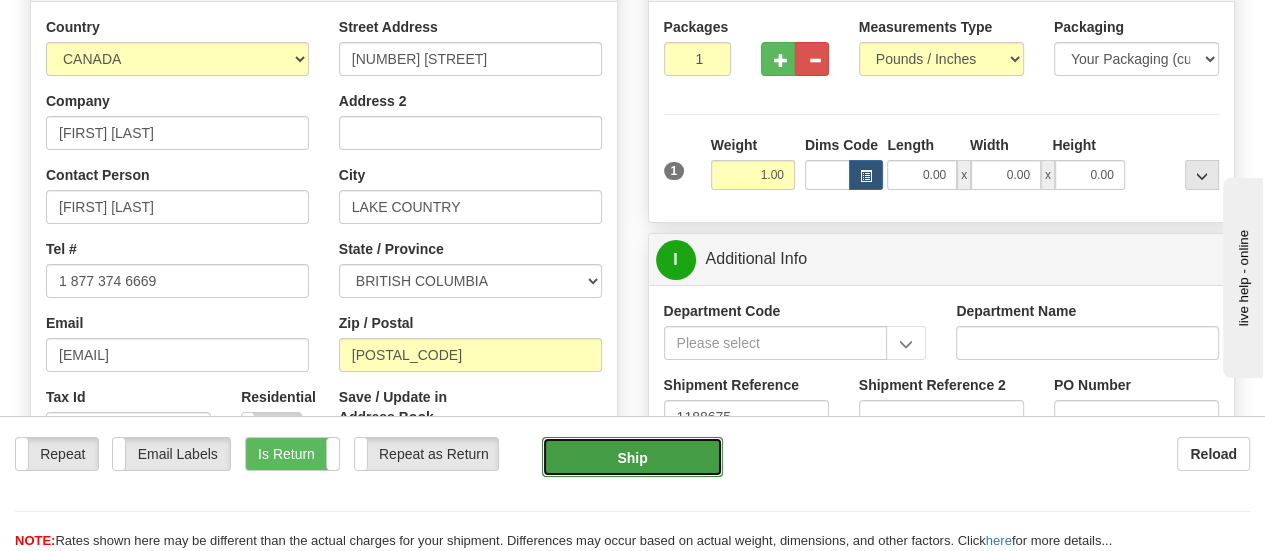 click on "Ship" at bounding box center [632, 457] 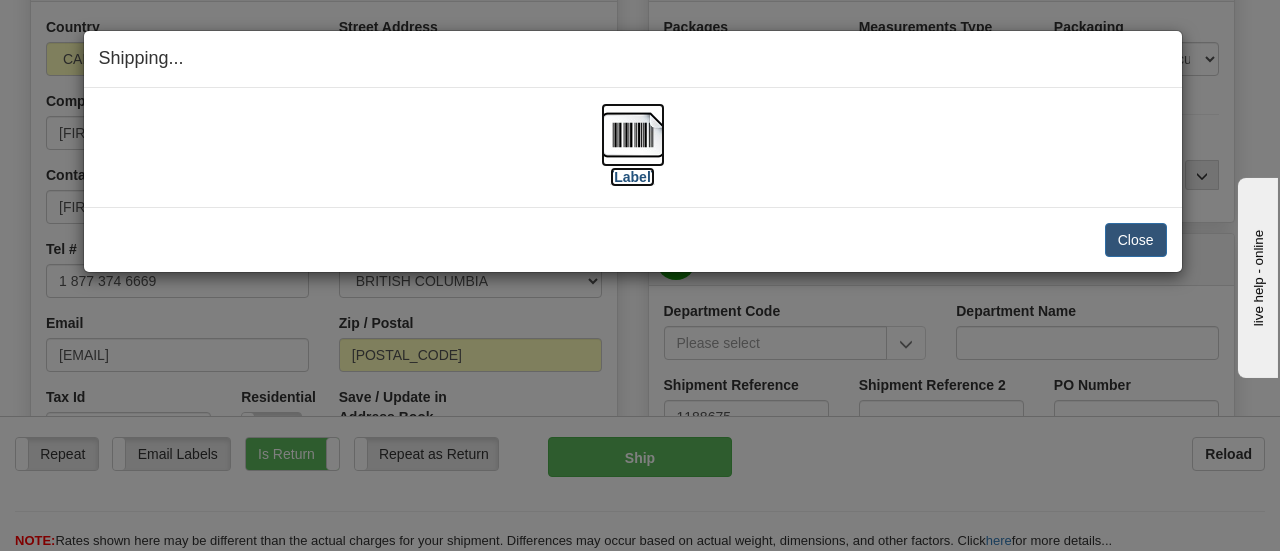 click on "[Label]" at bounding box center [633, 177] 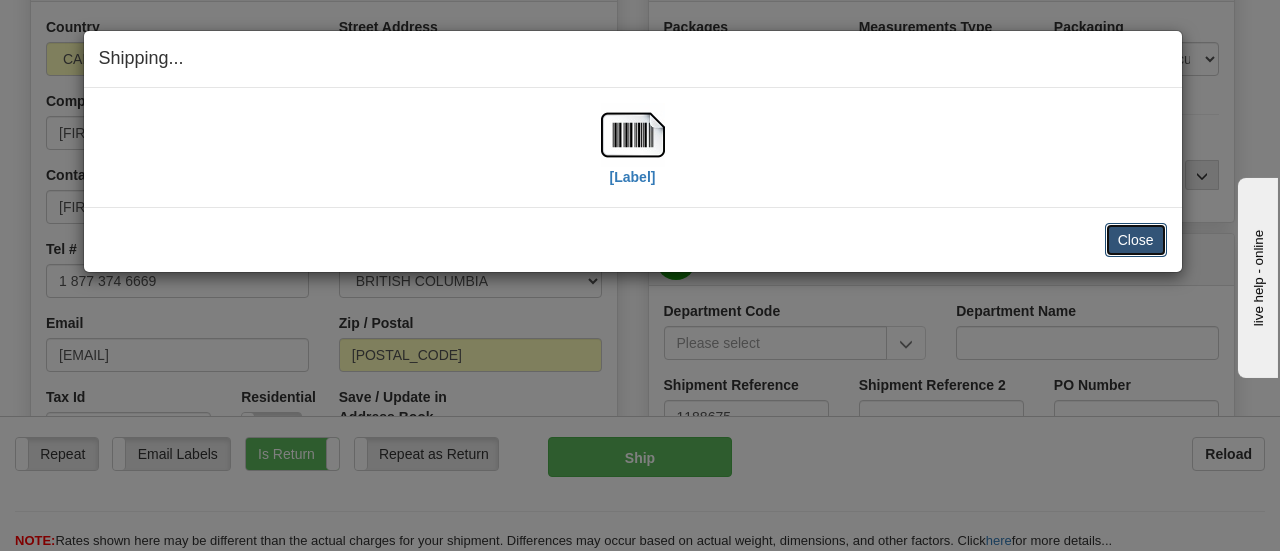 click on "Close" at bounding box center (1136, 240) 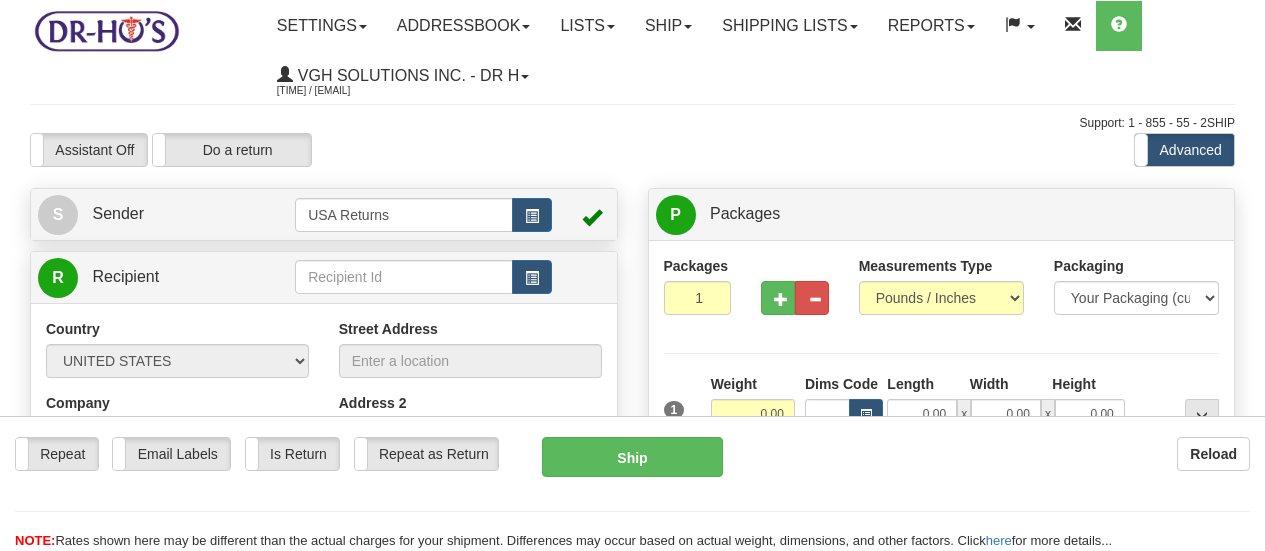 scroll, scrollTop: 0, scrollLeft: 0, axis: both 